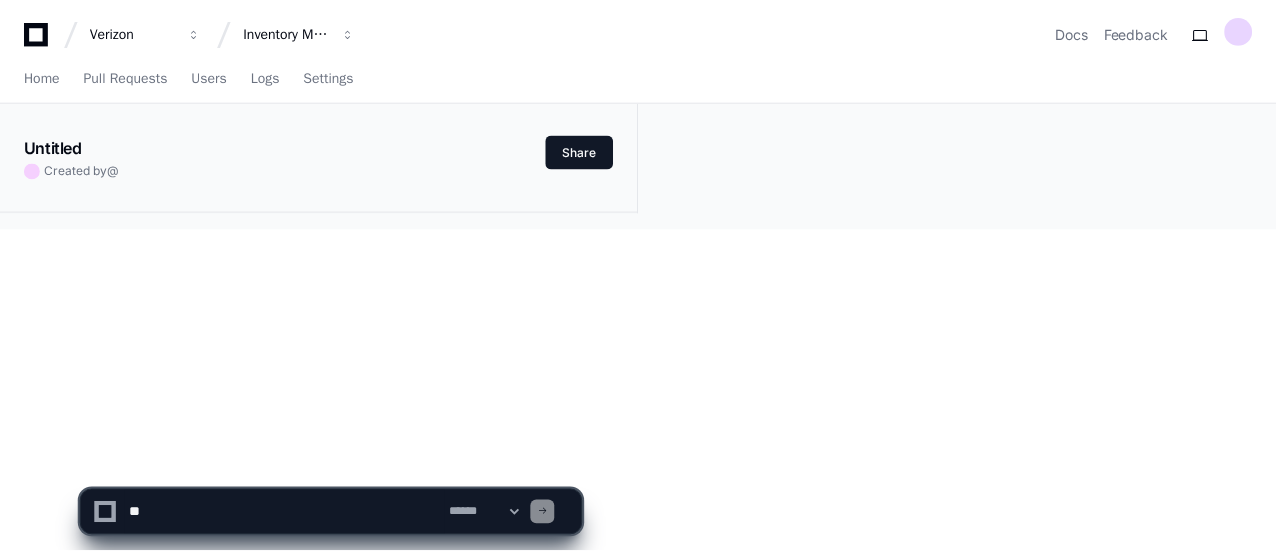 scroll, scrollTop: 0, scrollLeft: 0, axis: both 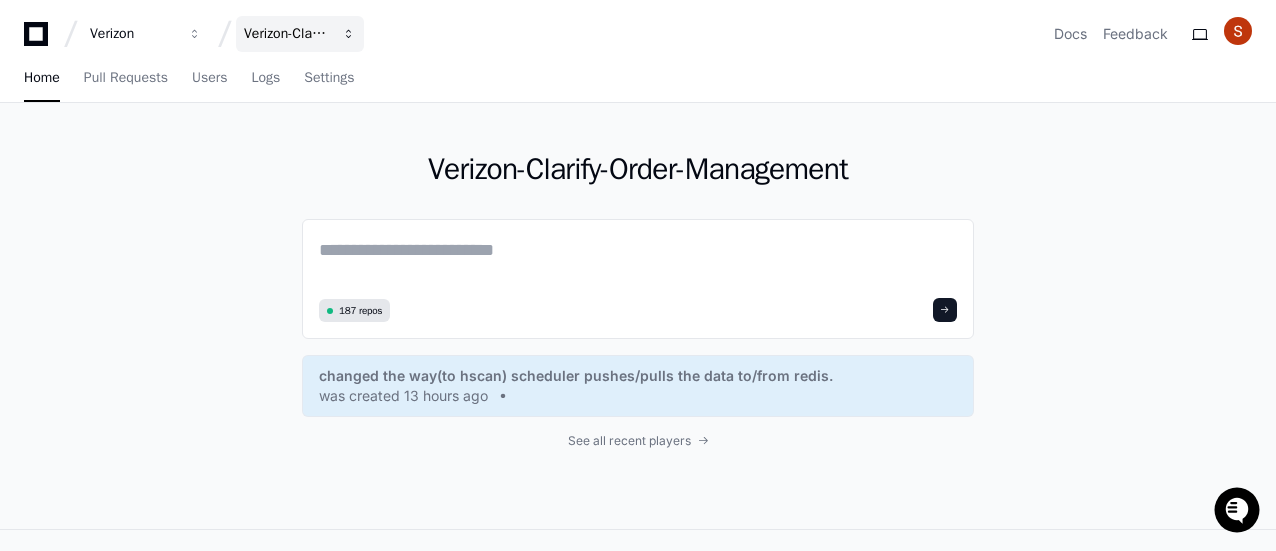 click at bounding box center [195, 34] 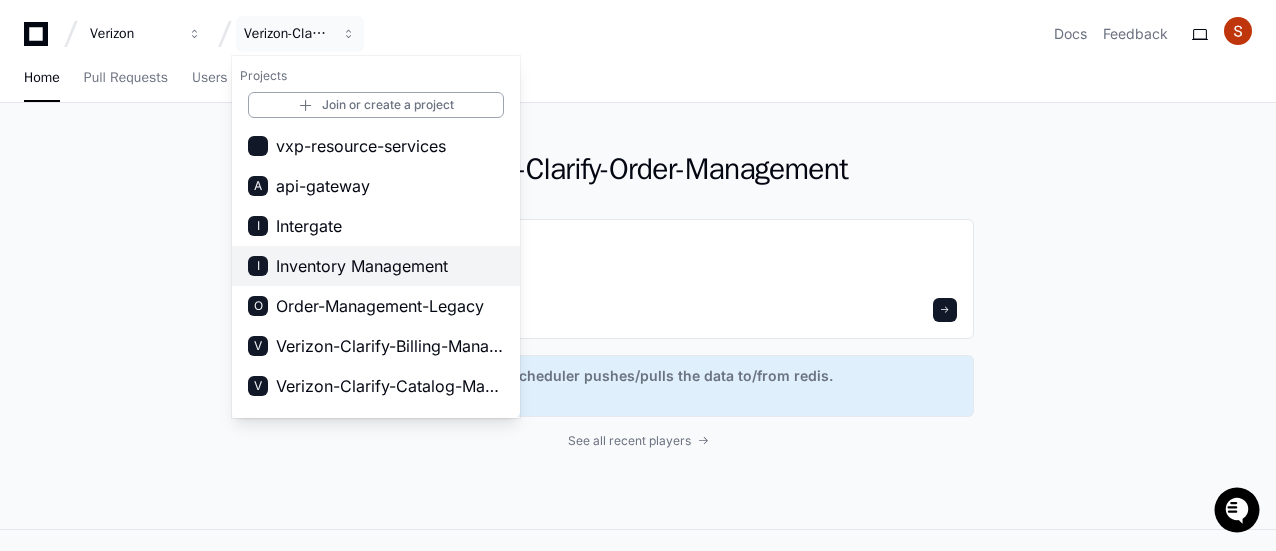 click on "Inventory Management" at bounding box center [362, 266] 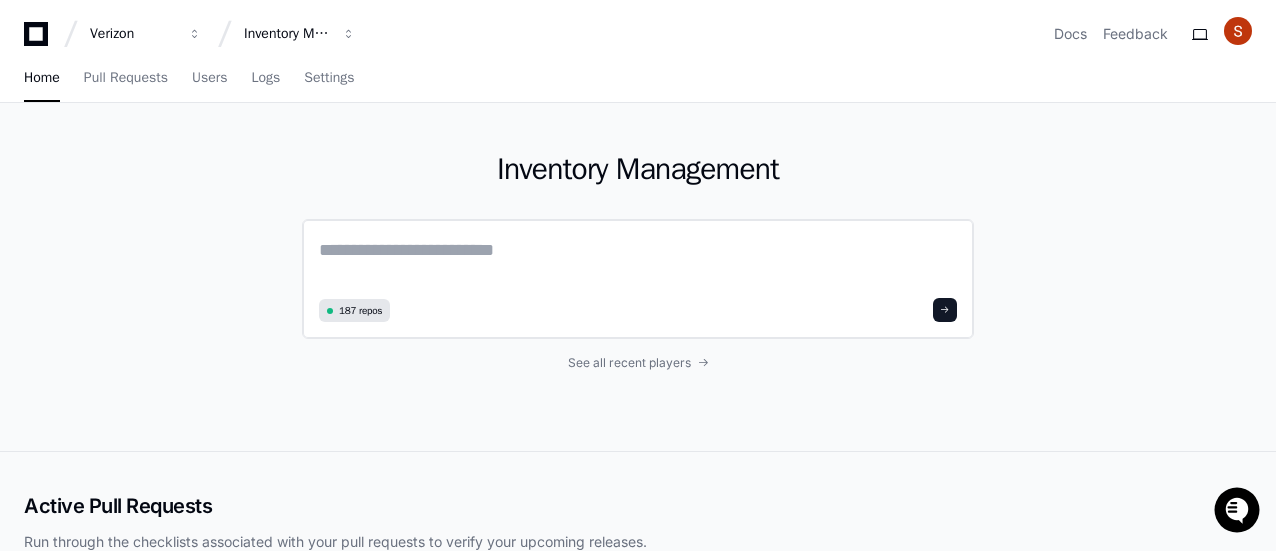 click 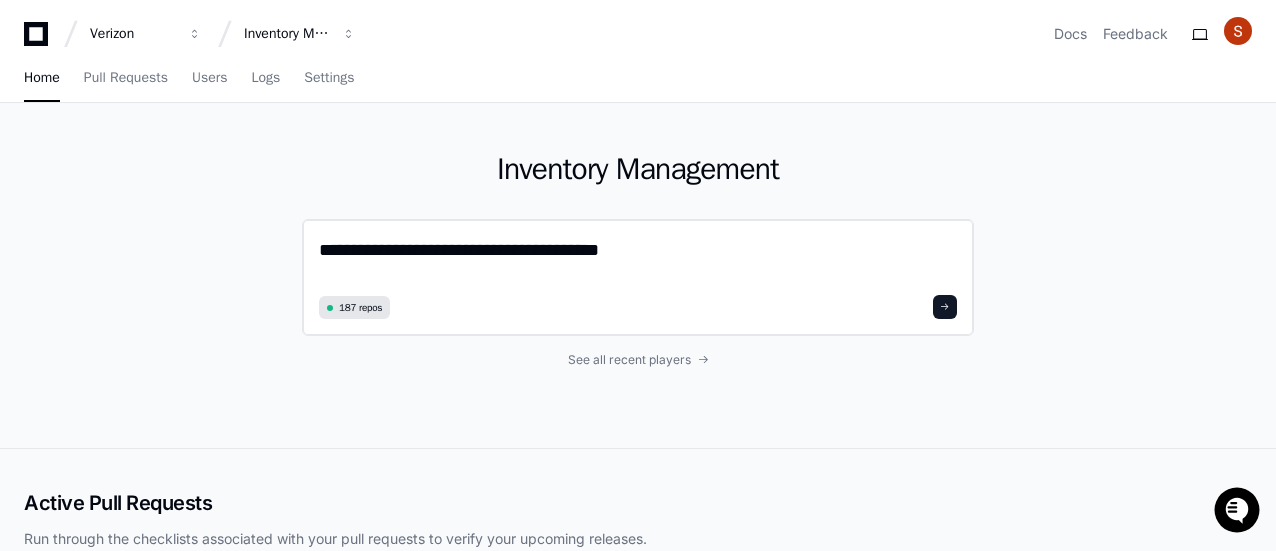 type on "**********" 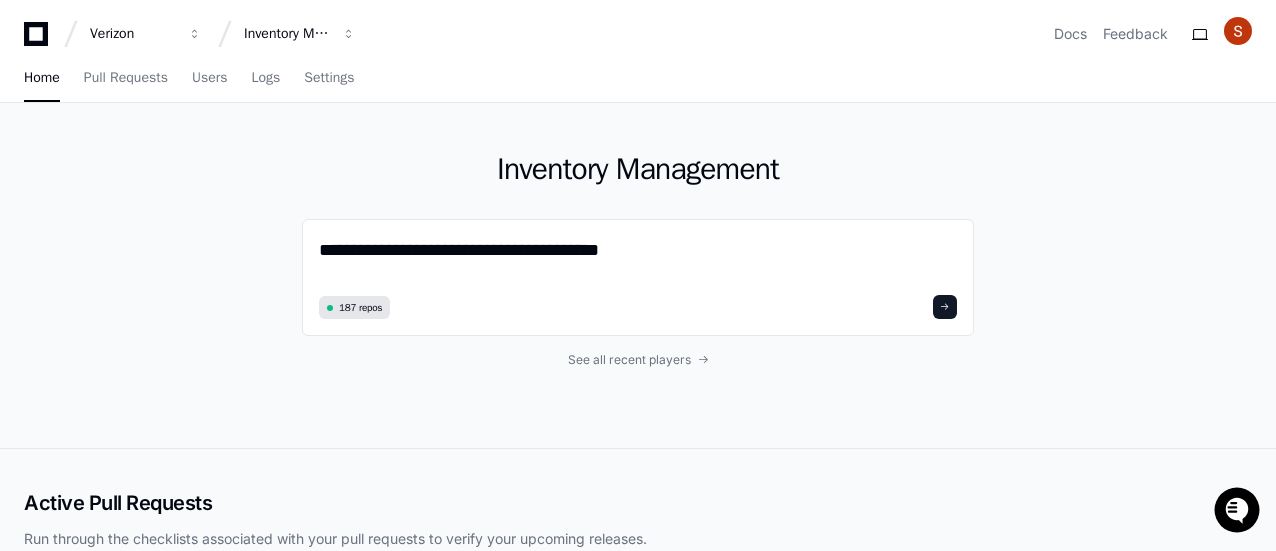 drag, startPoint x: 658, startPoint y: 248, endPoint x: 298, endPoint y: 245, distance: 360.0125 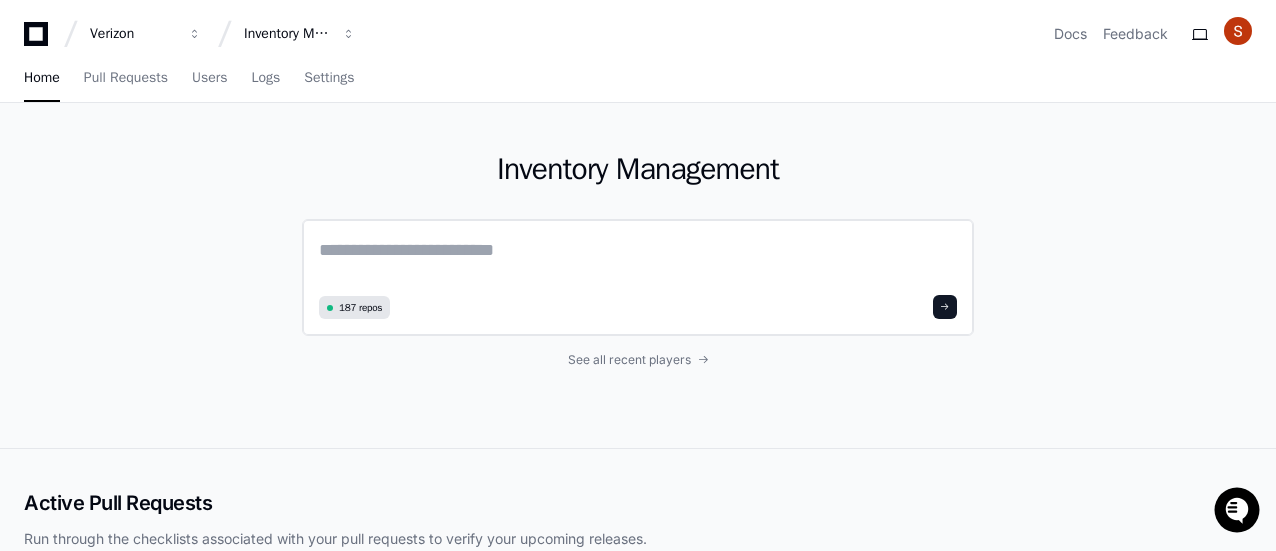 click 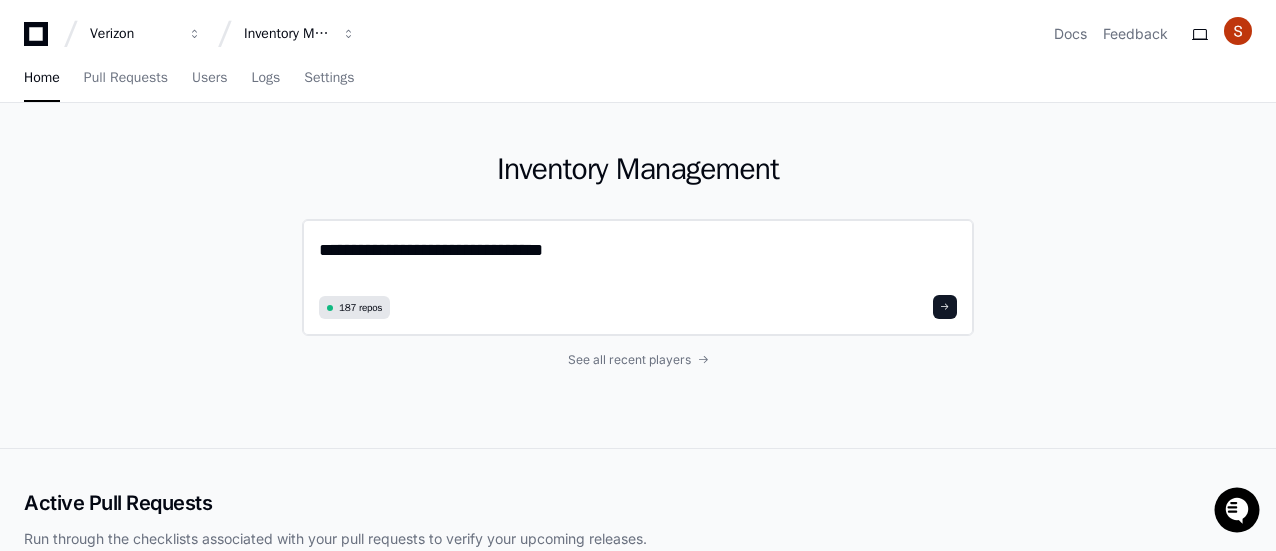 click on "**********" 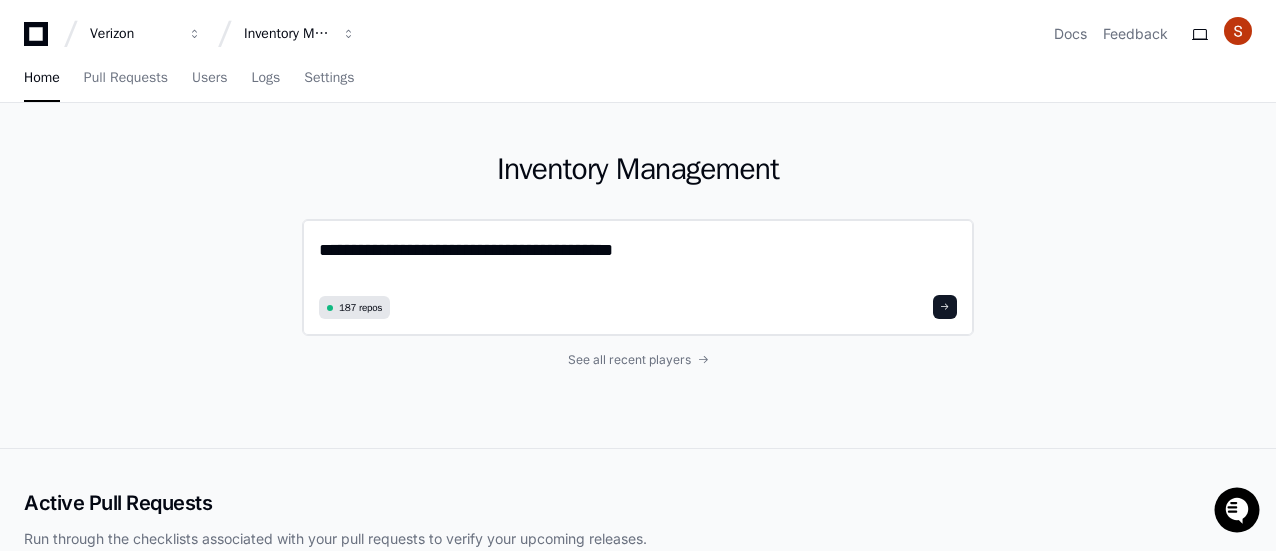click on "**********" 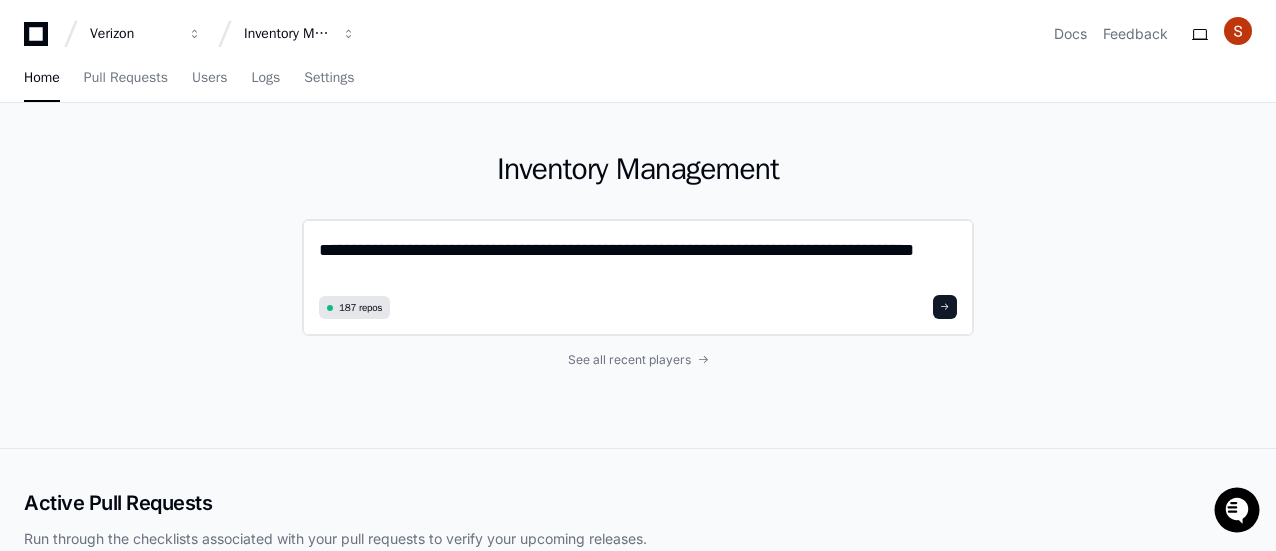 scroll, scrollTop: 0, scrollLeft: 0, axis: both 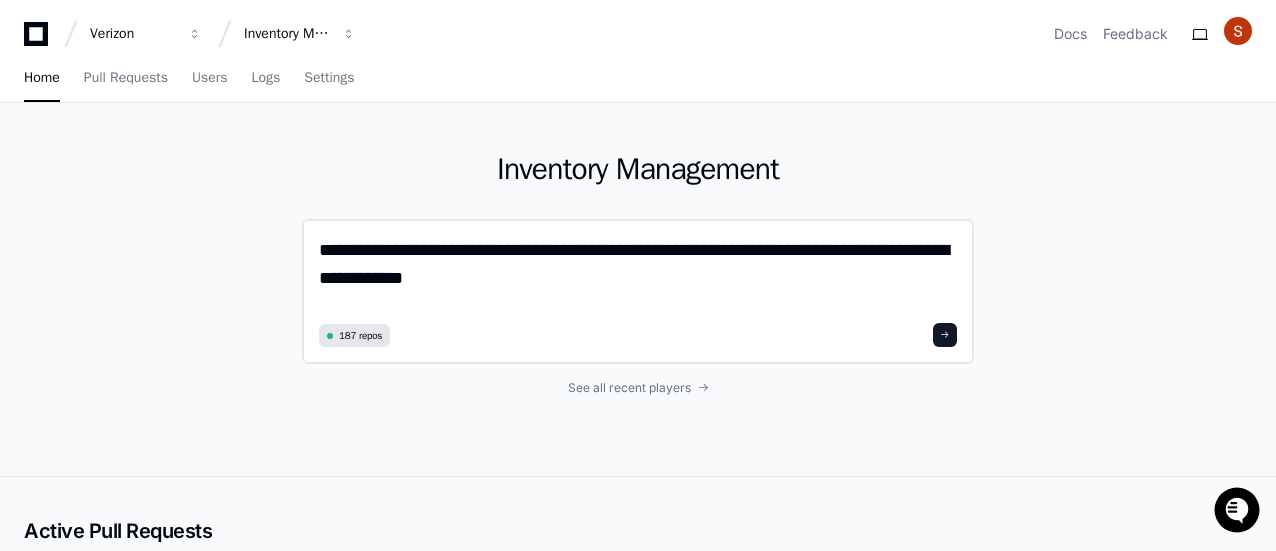 type on "**********" 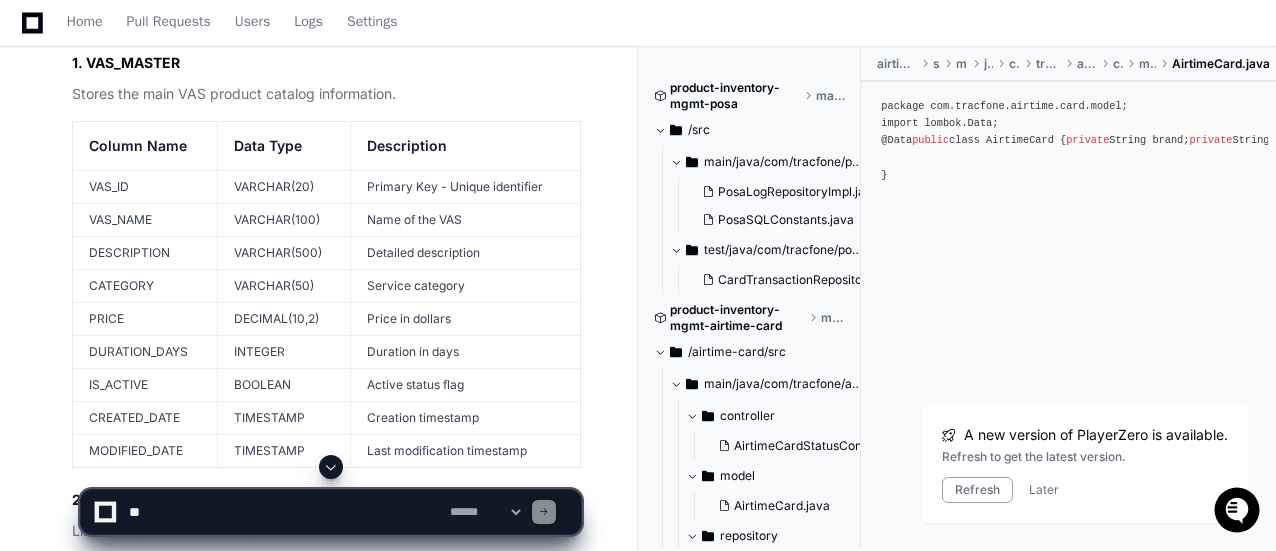 scroll, scrollTop: 5600, scrollLeft: 0, axis: vertical 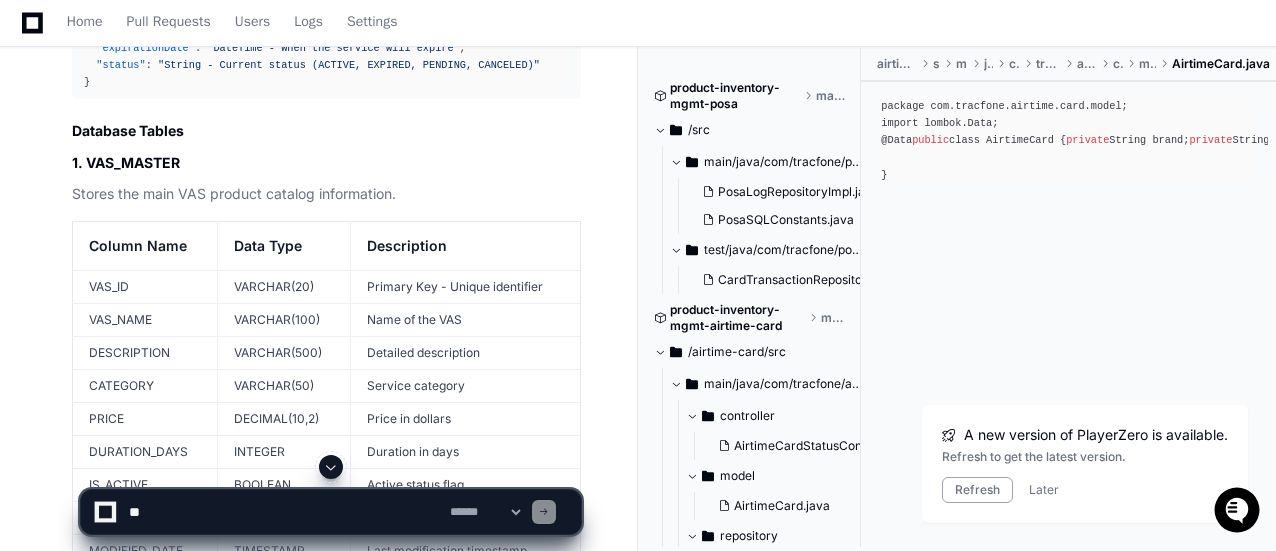 click 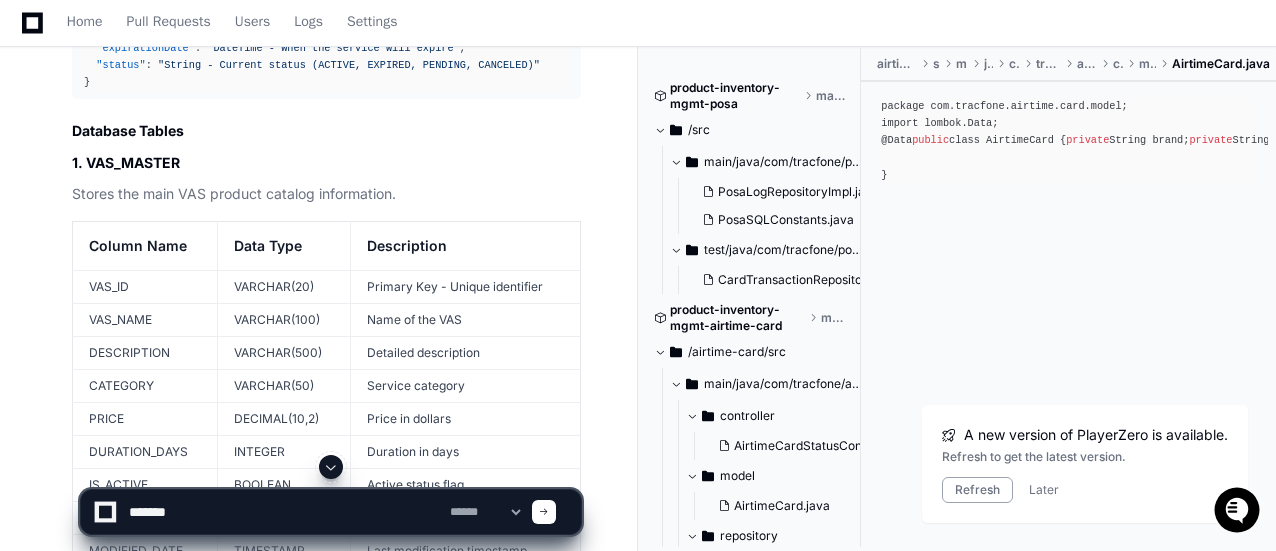 click 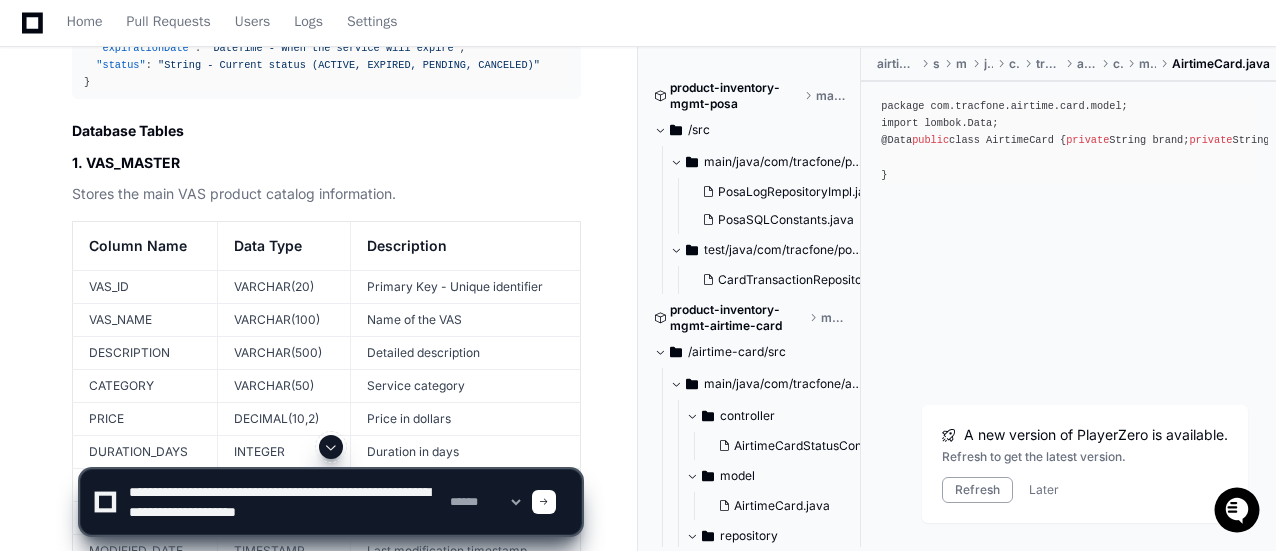 type on "**********" 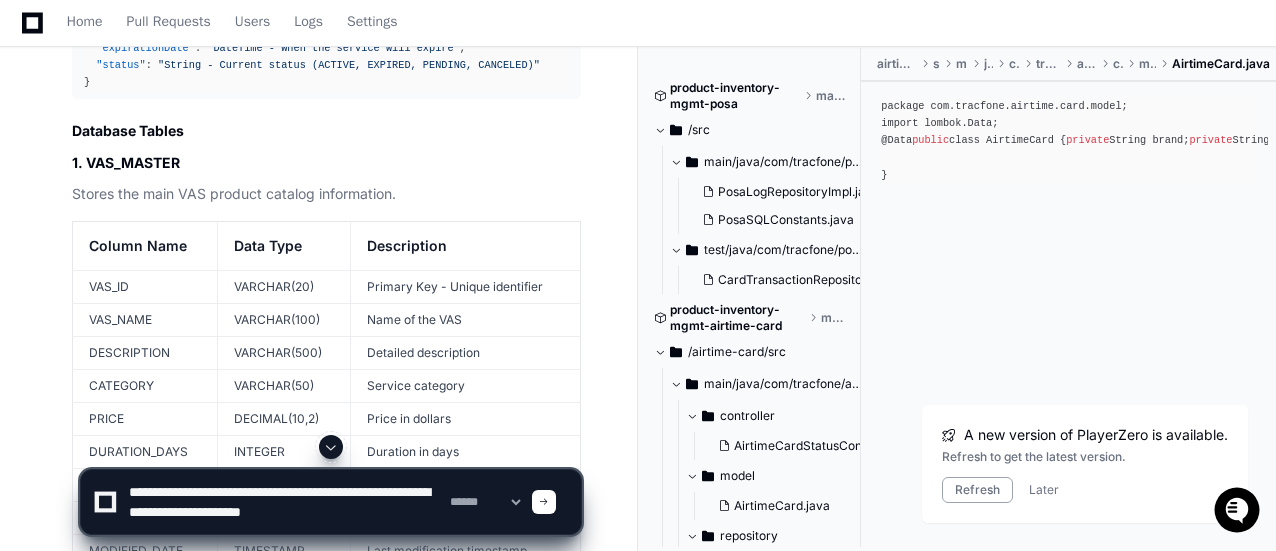 type 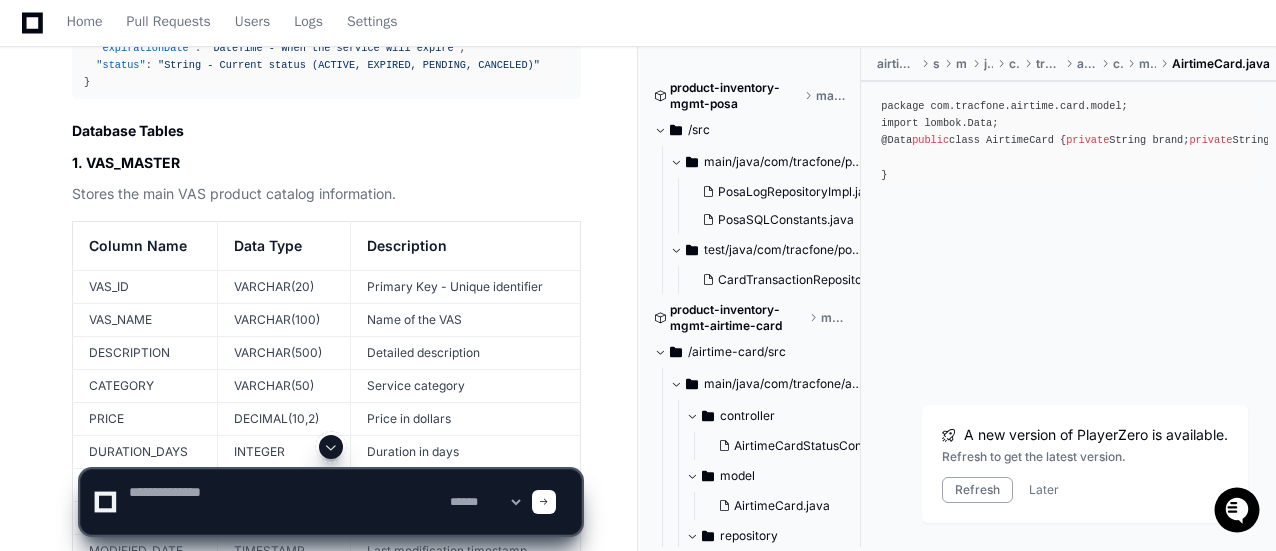scroll, scrollTop: 0, scrollLeft: 0, axis: both 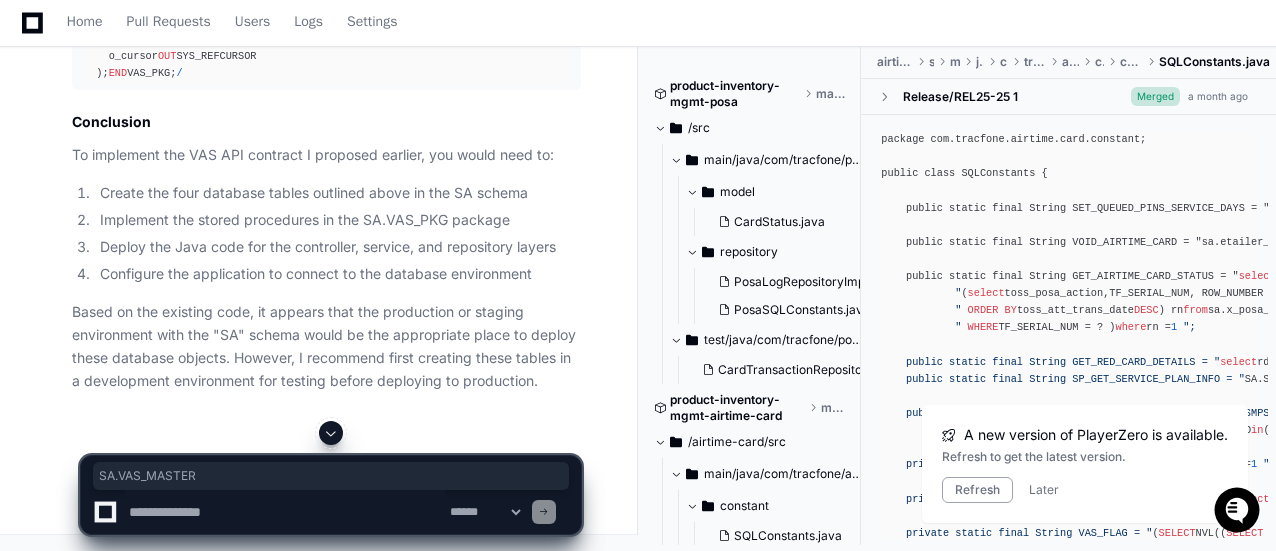 drag, startPoint x: 215, startPoint y: 210, endPoint x: 86, endPoint y: 209, distance: 129.00388 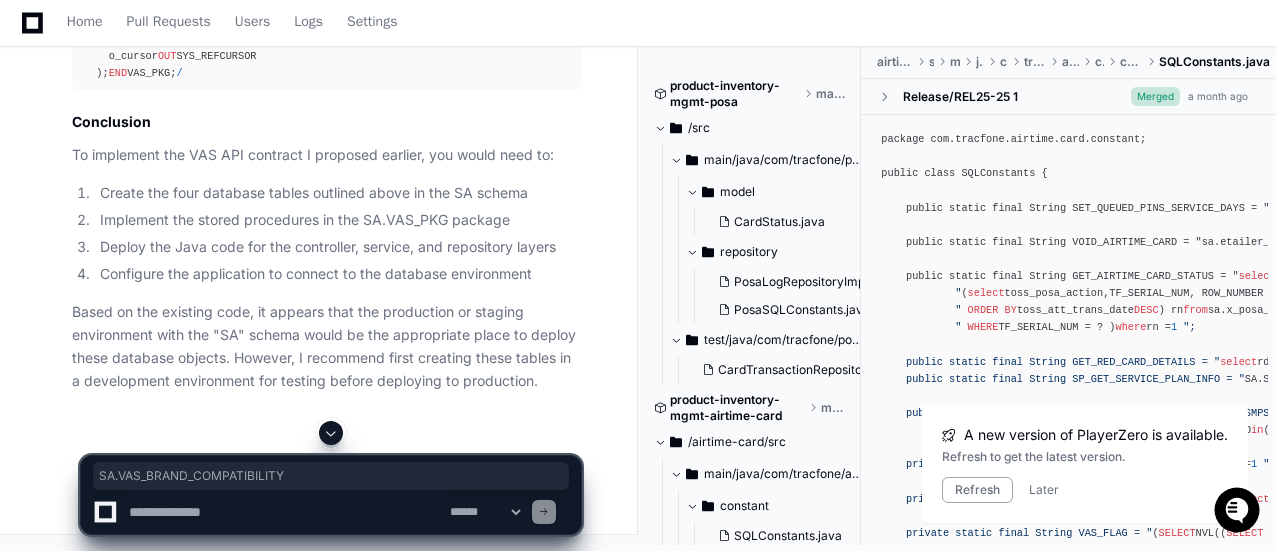 drag, startPoint x: 316, startPoint y: 294, endPoint x: 92, endPoint y: 285, distance: 224.18073 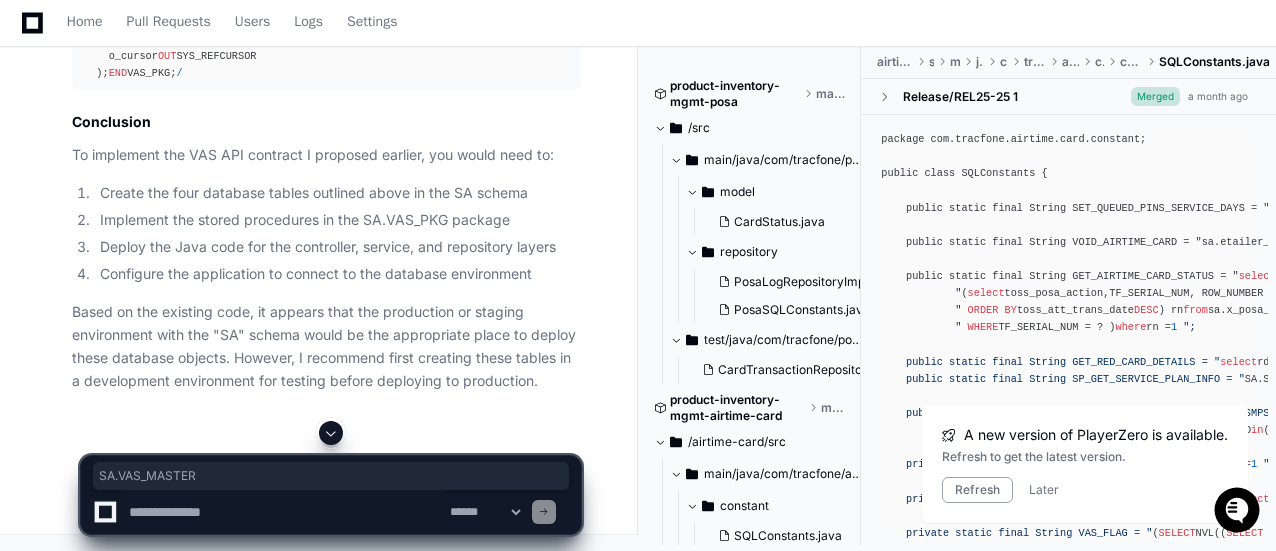 drag, startPoint x: 214, startPoint y: 204, endPoint x: 85, endPoint y: 198, distance: 129.13947 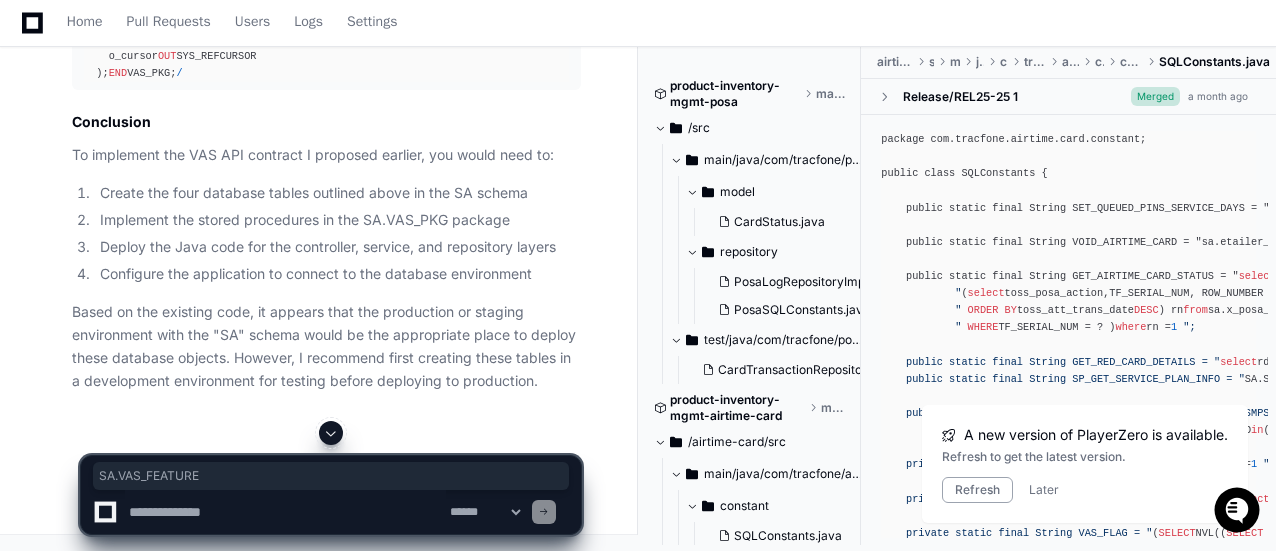 drag, startPoint x: 214, startPoint y: 194, endPoint x: 91, endPoint y: 188, distance: 123.146255 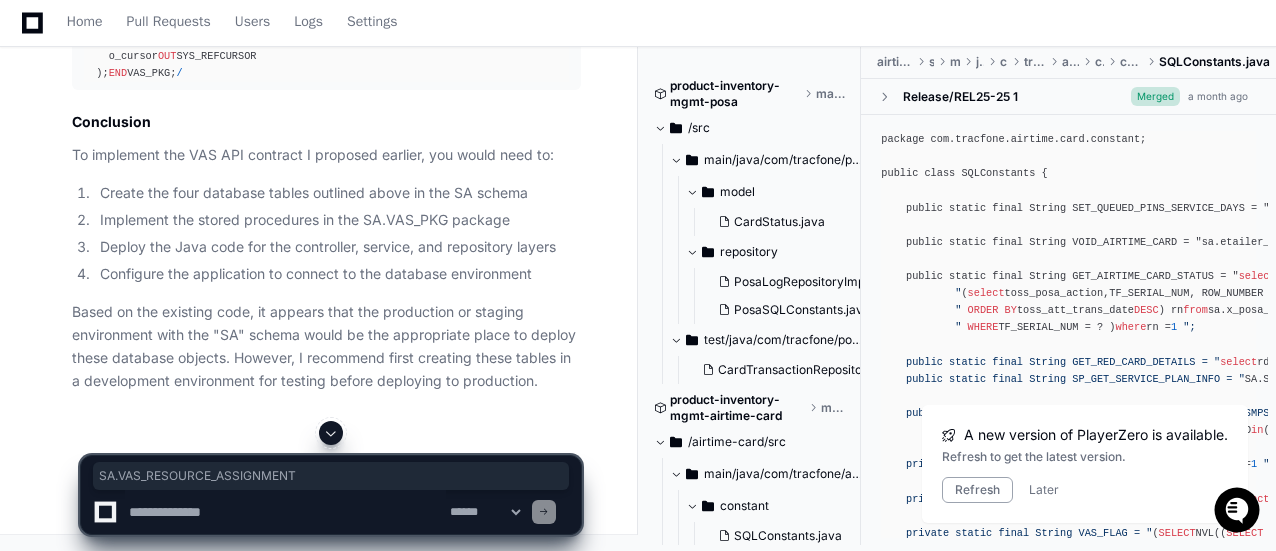 drag, startPoint x: 328, startPoint y: 317, endPoint x: 88, endPoint y: 317, distance: 240 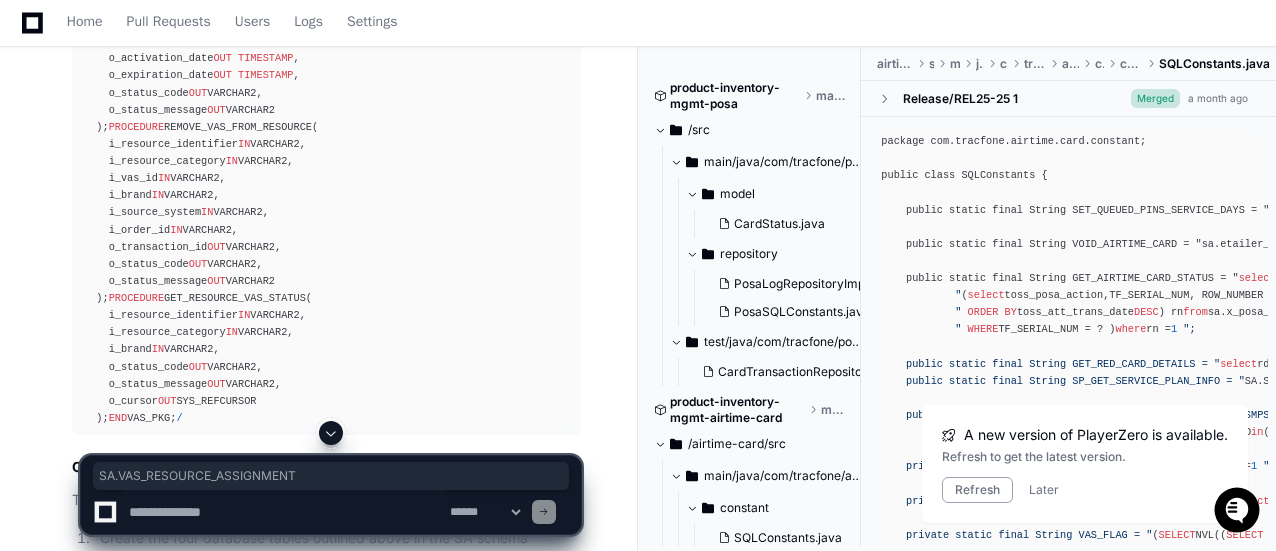 scroll, scrollTop: 15587, scrollLeft: 0, axis: vertical 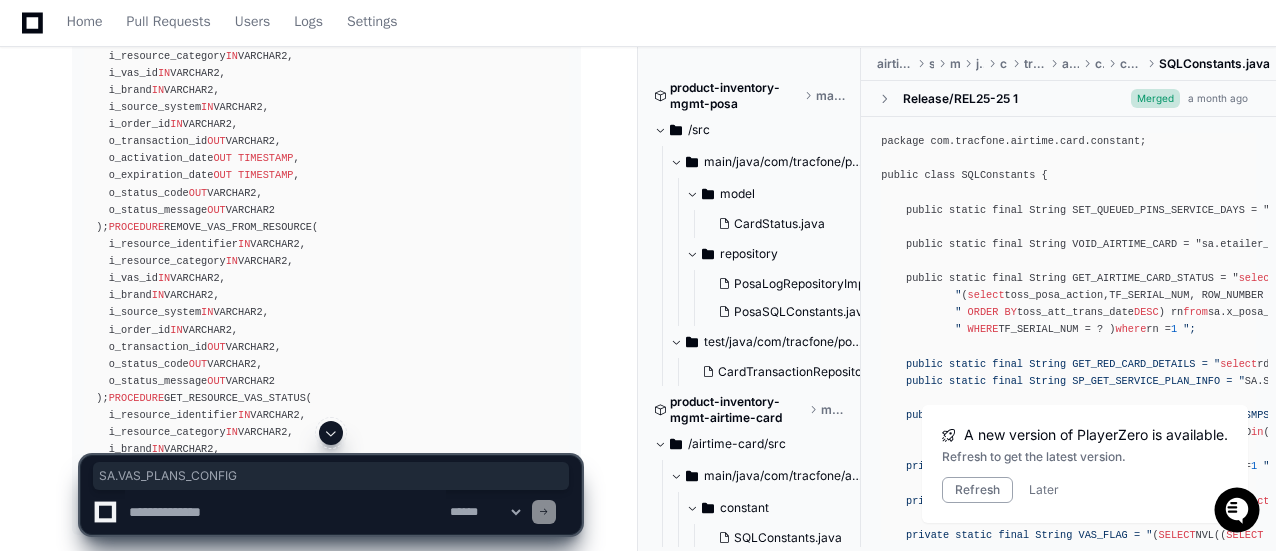 drag, startPoint x: 240, startPoint y: 95, endPoint x: 72, endPoint y: 86, distance: 168.2409 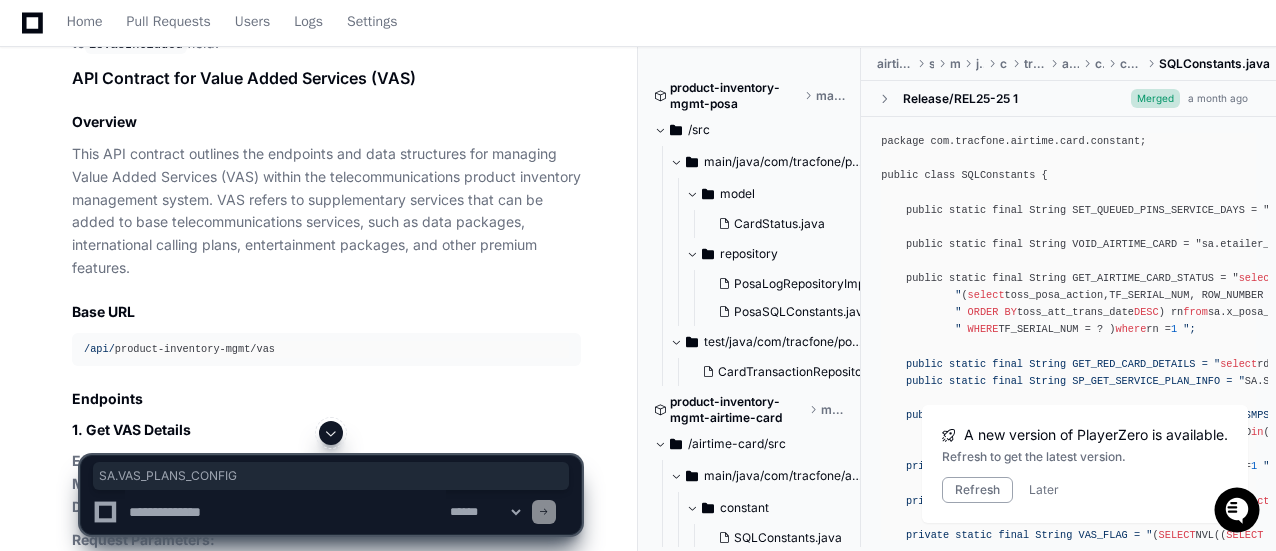 scroll, scrollTop: 1100, scrollLeft: 0, axis: vertical 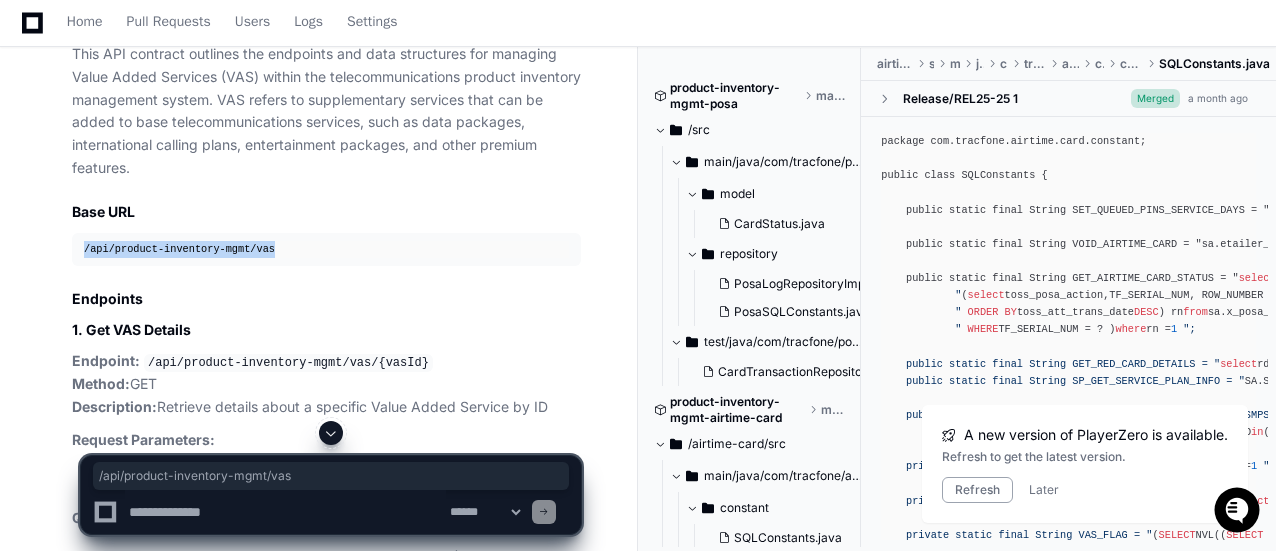 drag, startPoint x: 262, startPoint y: 248, endPoint x: 81, endPoint y: 250, distance: 181.01105 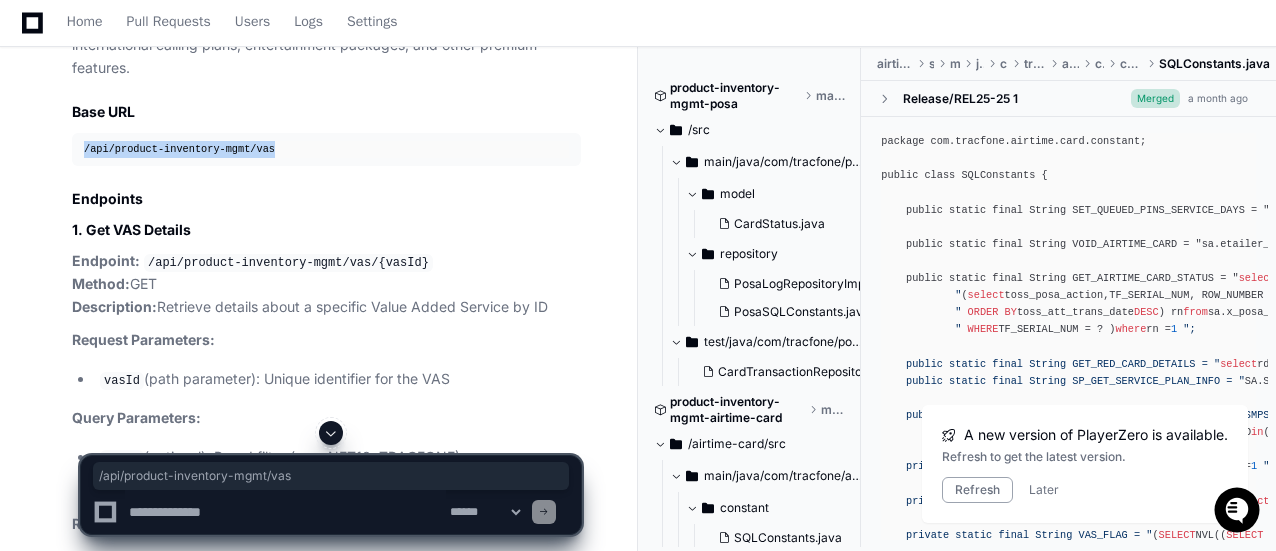 scroll, scrollTop: 1300, scrollLeft: 0, axis: vertical 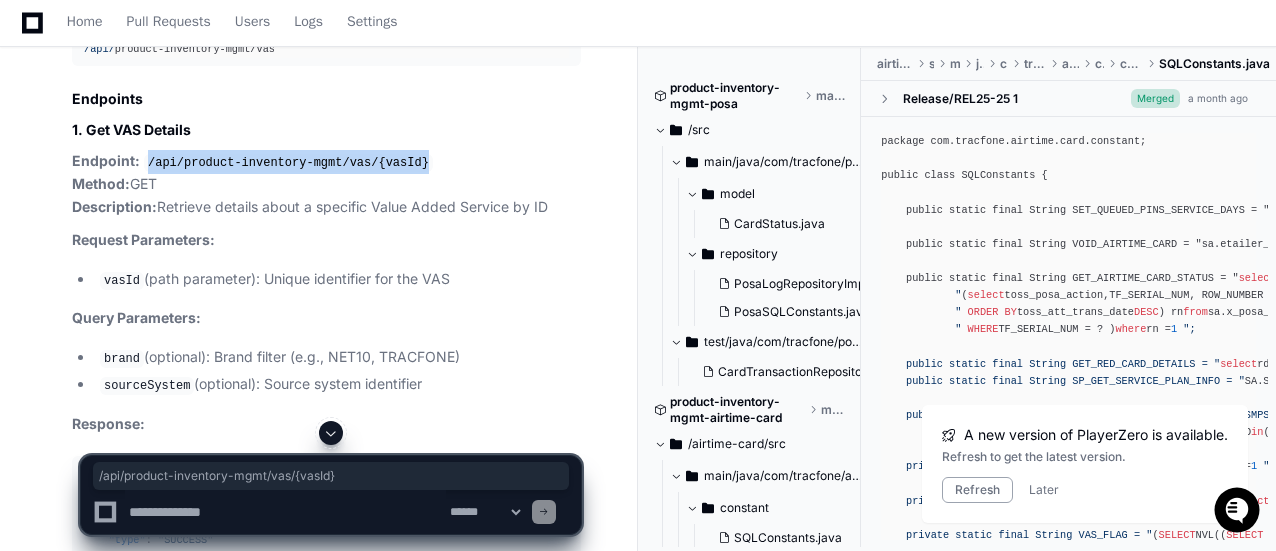drag, startPoint x: 404, startPoint y: 159, endPoint x: 144, endPoint y: 157, distance: 260.0077 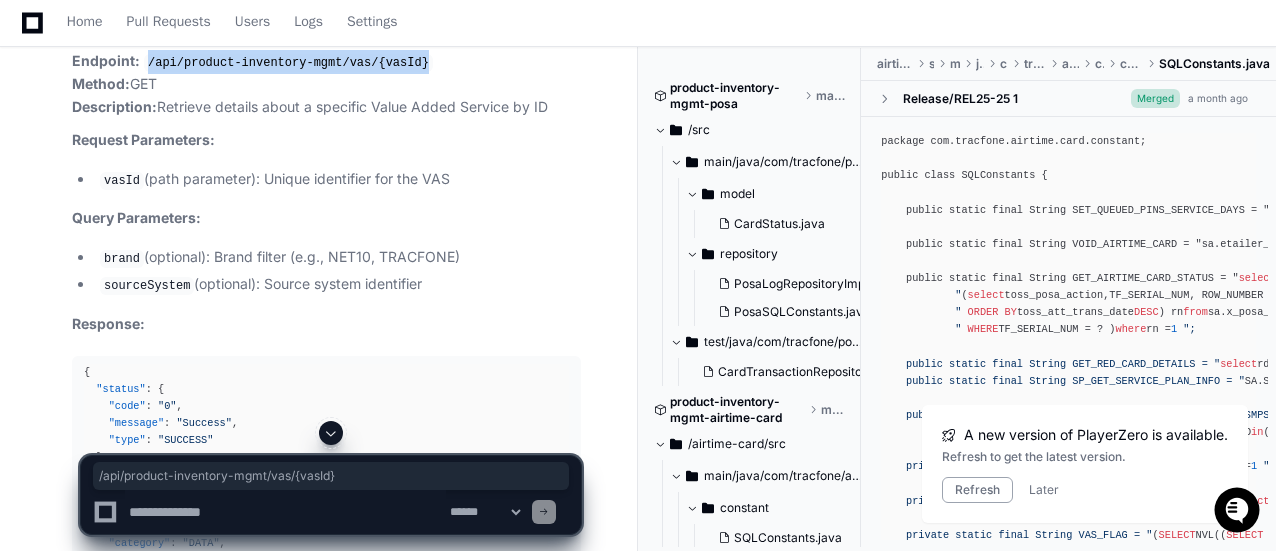 scroll, scrollTop: 1500, scrollLeft: 0, axis: vertical 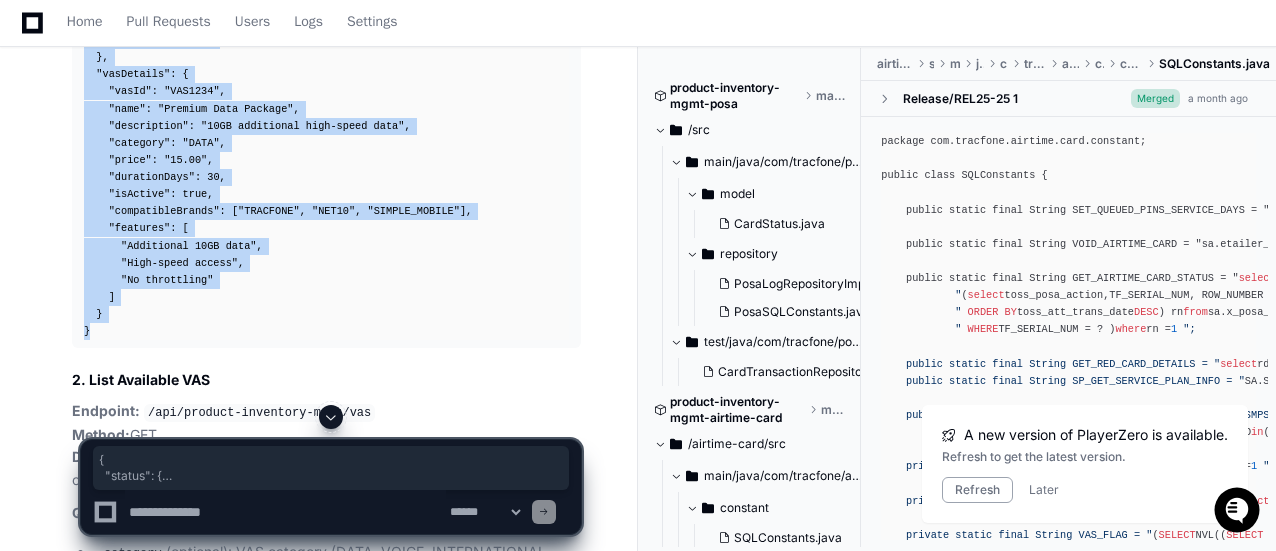 drag, startPoint x: 82, startPoint y: 265, endPoint x: 174, endPoint y: 327, distance: 110.94143 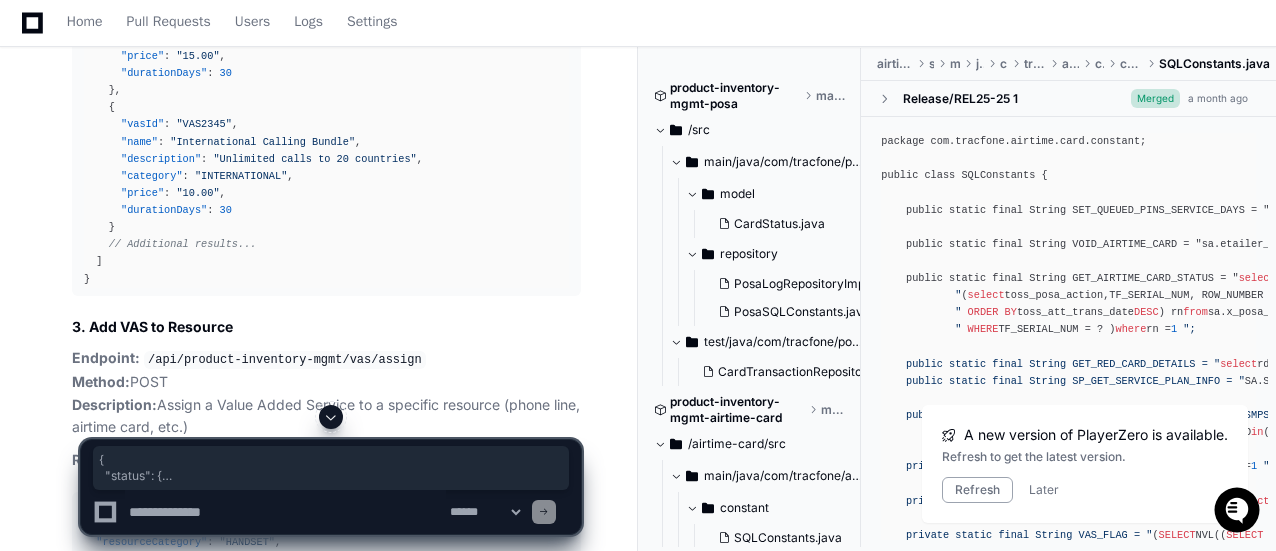 scroll, scrollTop: 2900, scrollLeft: 0, axis: vertical 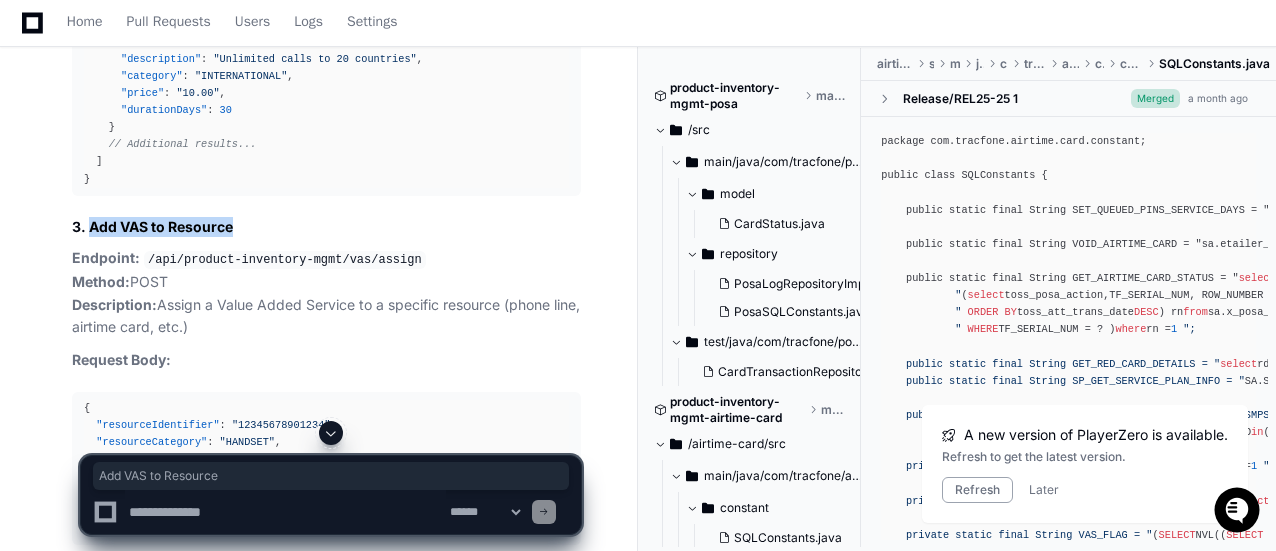 drag, startPoint x: 87, startPoint y: 215, endPoint x: 239, endPoint y: 224, distance: 152.26622 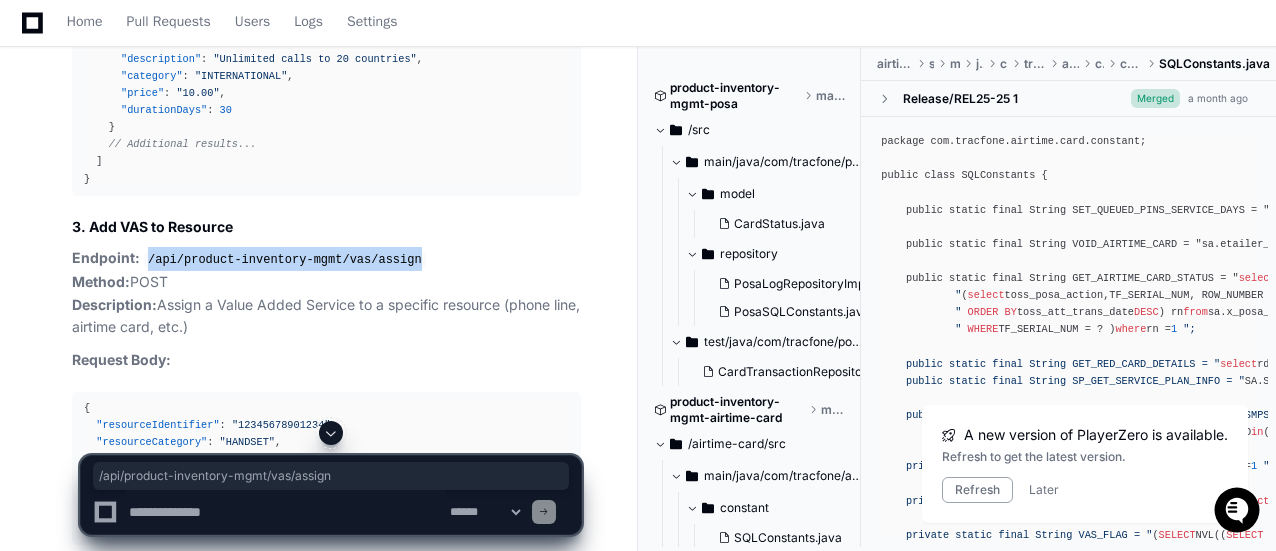 drag, startPoint x: 400, startPoint y: 248, endPoint x: 146, endPoint y: 248, distance: 254 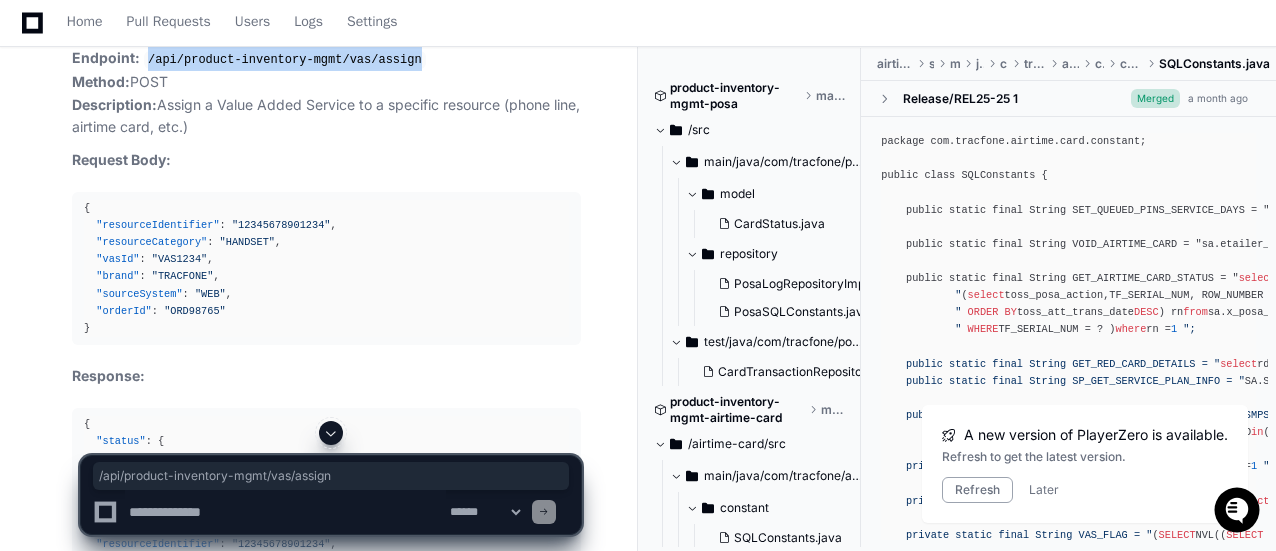 scroll, scrollTop: 3200, scrollLeft: 0, axis: vertical 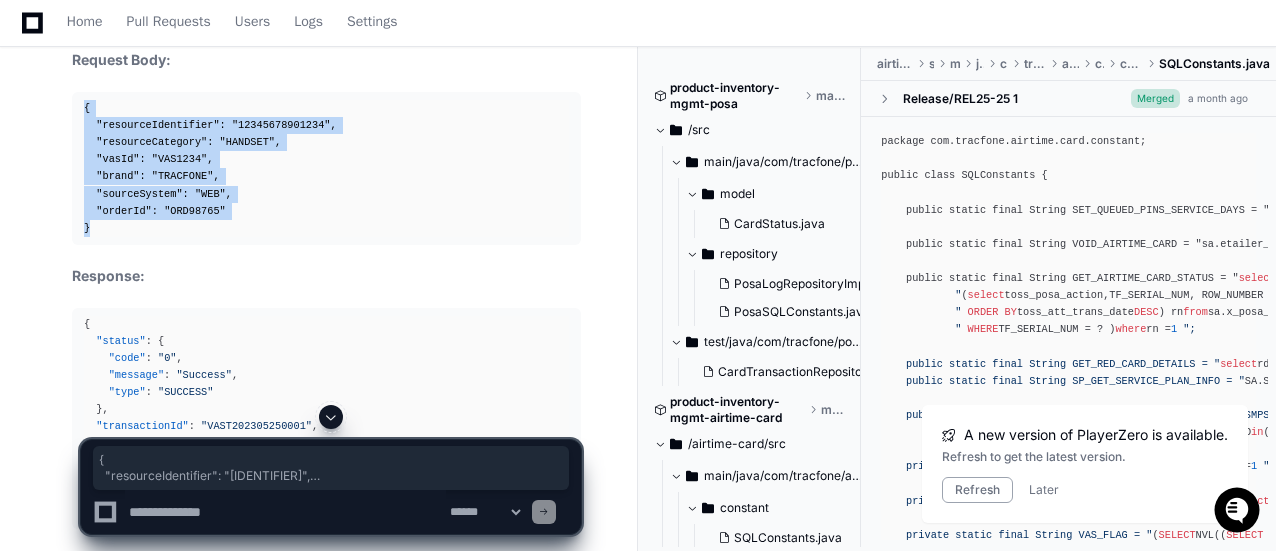 drag, startPoint x: 100, startPoint y: 216, endPoint x: 85, endPoint y: 99, distance: 117.95762 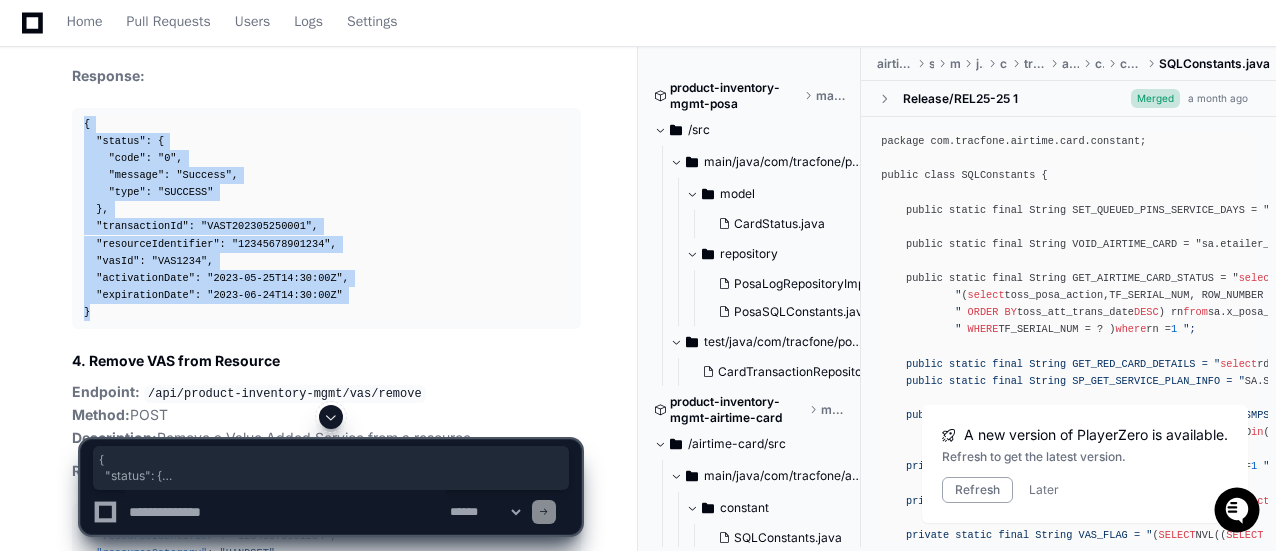 drag, startPoint x: 91, startPoint y: 299, endPoint x: 86, endPoint y: 115, distance: 184.06792 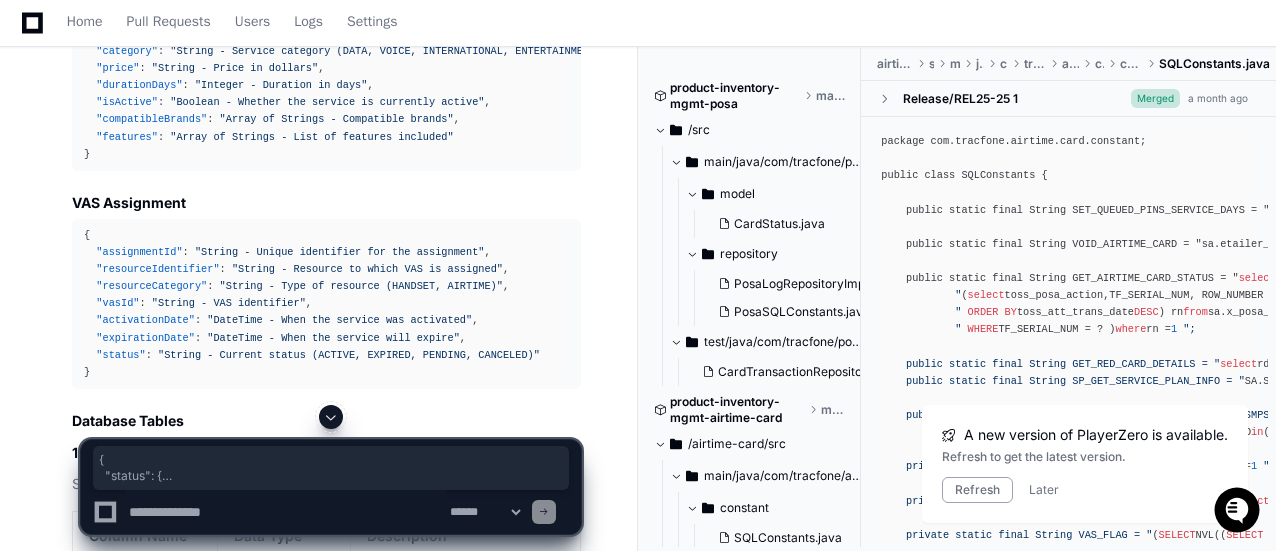 scroll, scrollTop: 5400, scrollLeft: 0, axis: vertical 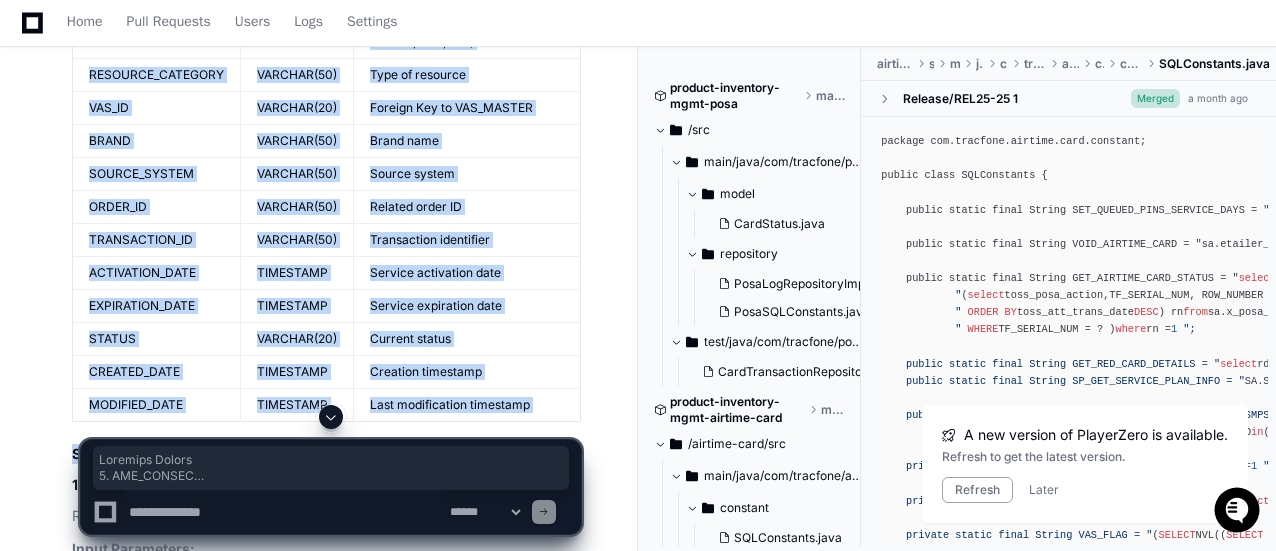 drag, startPoint x: 70, startPoint y: 260, endPoint x: 578, endPoint y: 351, distance: 516.08624 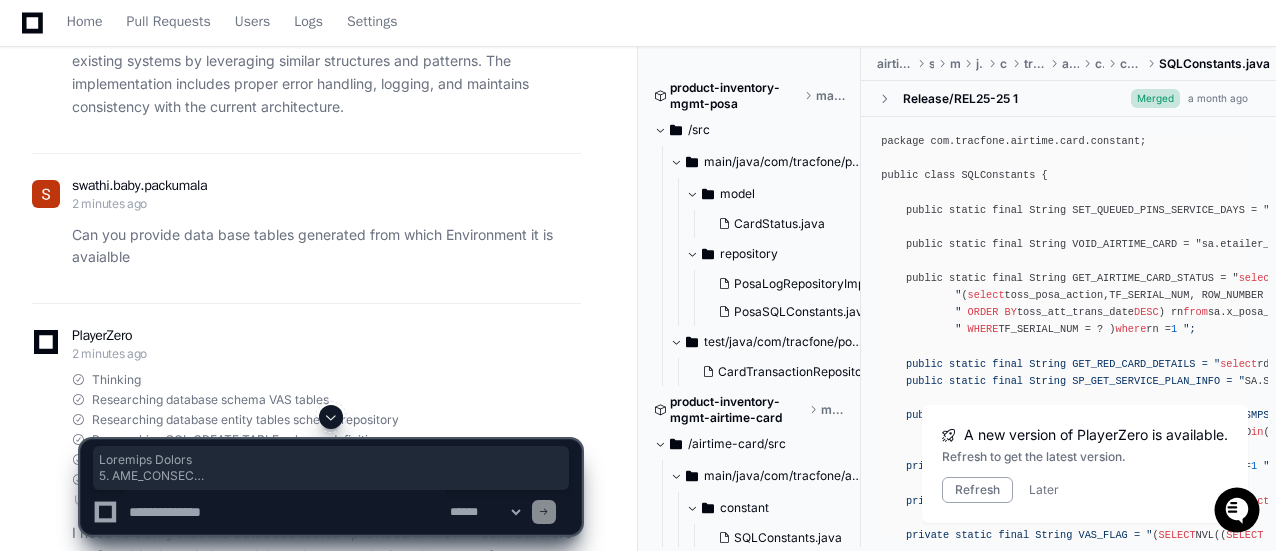 scroll, scrollTop: 12100, scrollLeft: 0, axis: vertical 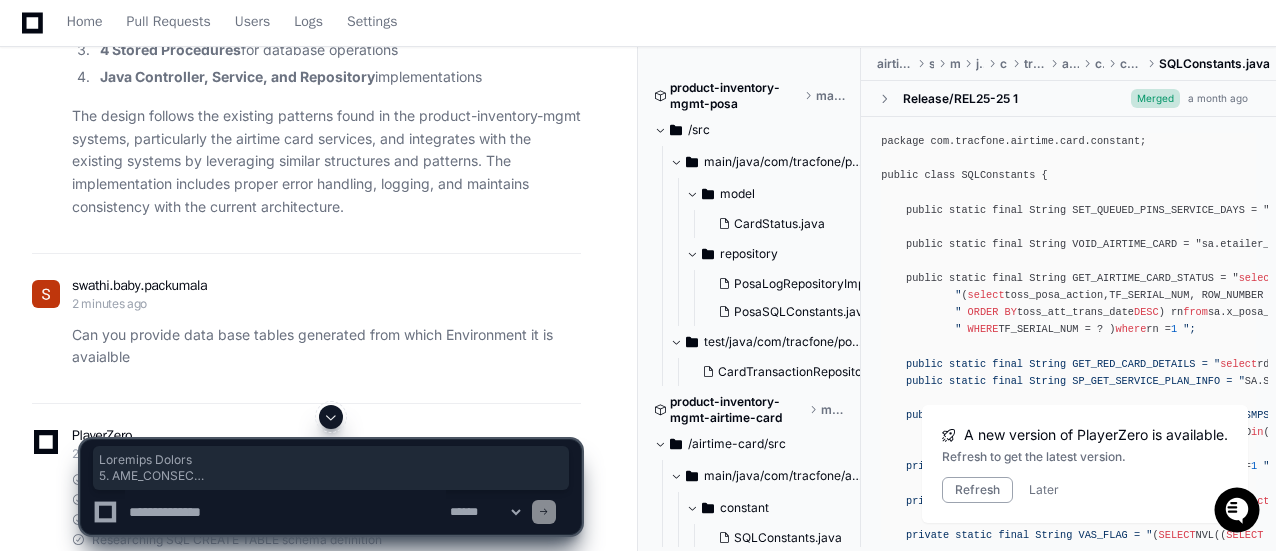 click on "package  com.tracfone.vas.repository;
import  javax.sql.DataSource;
import  java.sql.Types;
import  java.util.HashMap;
import  java.util.Map;
import  org.springframework.beans.factory.annotation.Autowired;
import  org.springframework.jdbc.core.SqlOutParameter;
import  org.springframework.jdbc.core.SqlParameter;
import  org.springframework.jdbc.object.StoredProcedure;
import  org.springframework.stereotype.Repository;
import  com.tracfone.vas.constants.VasSQLConstants;
import  com.tracfone.vas.model.*;
import  lombok.extern.log4j.Log4j2;
@Log4j2
@Repository
public   class   VasRepositoryImpl   implements   VasRepository  {
private   final  DataSource dataSource;
private   final  GetVasDetailsSP getVasDetailsSP;
private   final  AssignVasToResourceSP assignVasToResourceSP;
private   final  RemoveVasFromResourceSP removeVasFromResourceSP;
private   final  GetResourceVasStatusSP getResourceVasStatusSP;
@Autowired
public   VasRepositoryImpl  {" 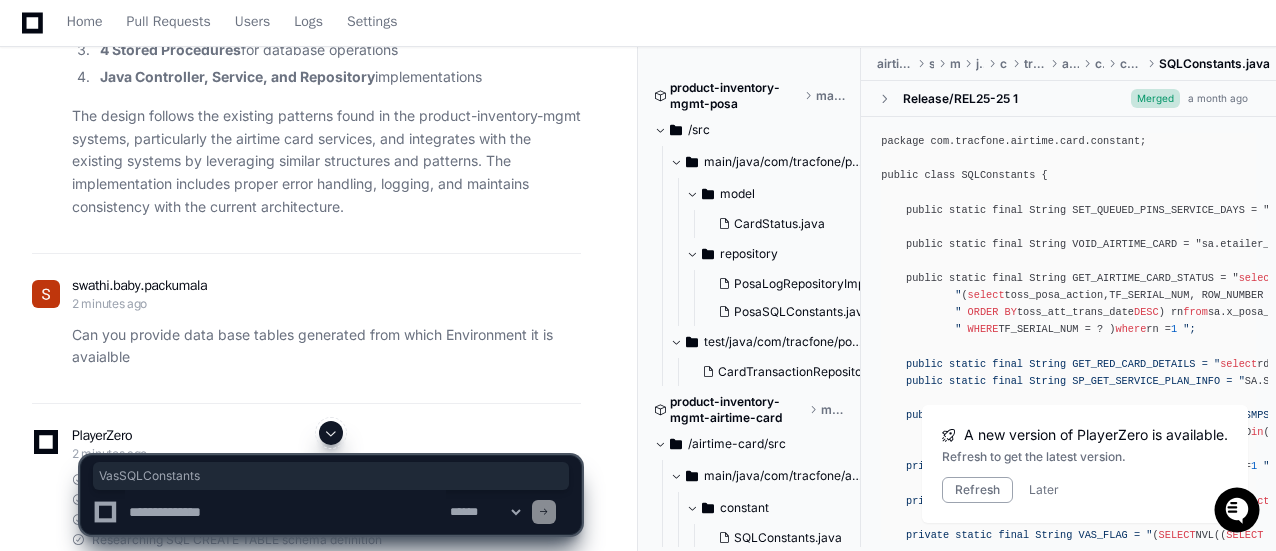 click on "package  com.tracfone.vas.repository;
import  javax.sql.DataSource;
import  java.sql.Types;
import  java.util.HashMap;
import  java.util.Map;
import  org.springframework.beans.factory.annotation.Autowired;
import  org.springframework.jdbc.core.SqlOutParameter;
import  org.springframework.jdbc.core.SqlParameter;
import  org.springframework.jdbc.object.StoredProcedure;
import  org.springframework.stereotype.Repository;
import  com.tracfone.vas.constants.VasSQLConstants;
import  com.tracfone.vas.model.*;
import  lombok.extern.log4j.Log4j2;
@Log4j2
@Repository
public   class   VasRepositoryImpl   implements   VasRepository  {
private   final  DataSource dataSource;
private   final  GetVasDetailsSP getVasDetailsSP;
private   final  AssignVasToResourceSP assignVasToResourceSP;
private   final  RemoveVasFromResourceSP removeVasFromResourceSP;
private   final  GetResourceVasStatusSP getResourceVasStatusSP;
@Autowired
public   VasRepositoryImpl  {" 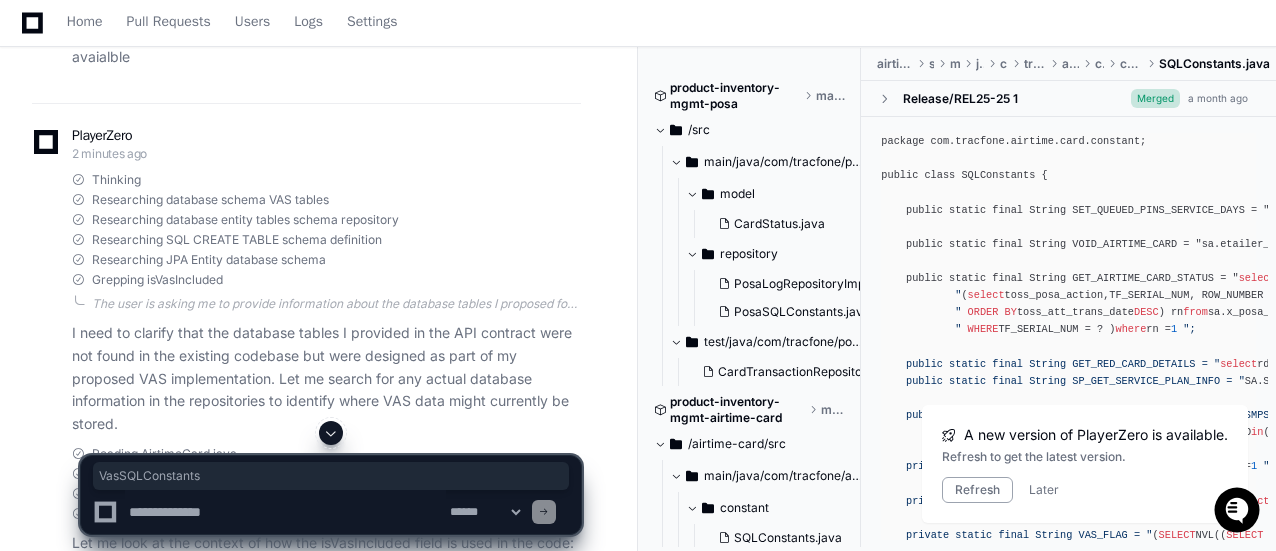 scroll, scrollTop: 12500, scrollLeft: 0, axis: vertical 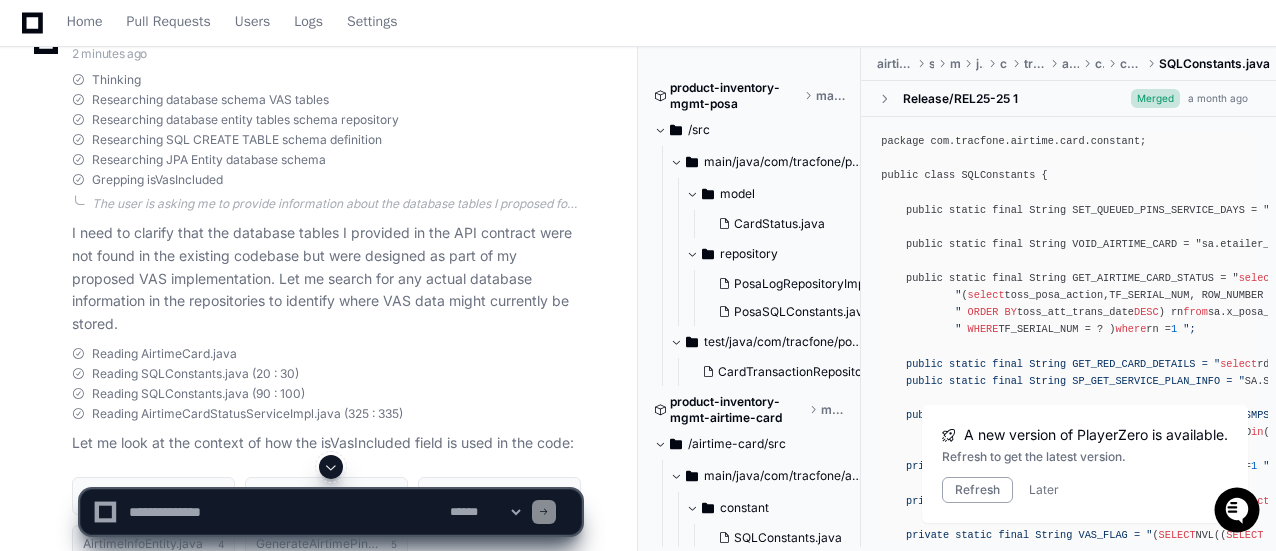click on "package  com.tracfone.vas.repository;
import  javax.sql.DataSource;
import  java.sql.Types;
import  java.util.HashMap;
import  java.util.Map;
import  org.springframework.beans.factory.annotation.Autowired;
import  org.springframework.jdbc.core.SqlOutParameter;
import  org.springframework.jdbc.core.SqlParameter;
import  org.springframework.jdbc.object.StoredProcedure;
import  org.springframework.stereotype.Repository;
import  com.tracfone.vas.constants.VasSQLConstants;
import  com.tracfone.vas.model.*;
import  lombok.extern.log4j.Log4j2;
@Log4j2
@Repository
public   class   VasRepositoryImpl   implements   VasRepository  {
private   final  DataSource dataSource;
private   final  GetVasDetailsSP getVasDetailsSP;
private   final  AssignVasToResourceSP assignVasToResourceSP;
private   final  RemoveVasFromResourceSP removeVasFromResourceSP;
private   final  GetResourceVasStatusSP getResourceVasStatusSP;
@Autowired
public   VasRepositoryImpl  {" 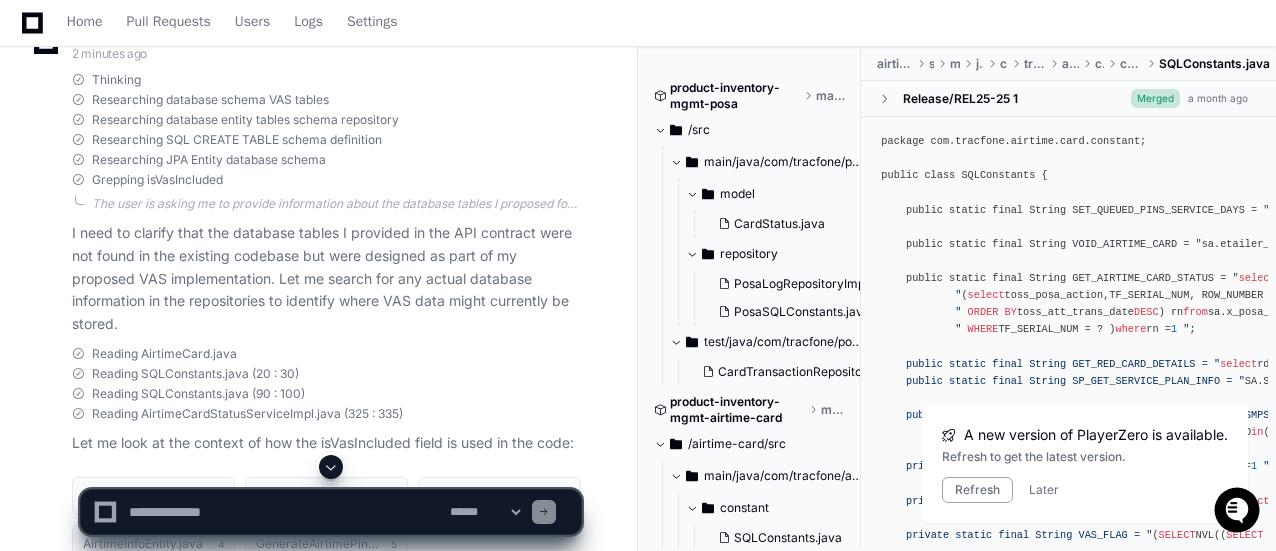 click on "package  com.tracfone.vas.repository;
import  javax.sql.DataSource;
import  java.sql.Types;
import  java.util.HashMap;
import  java.util.Map;
import  org.springframework.beans.factory.annotation.Autowired;
import  org.springframework.jdbc.core.SqlOutParameter;
import  org.springframework.jdbc.core.SqlParameter;
import  org.springframework.jdbc.object.StoredProcedure;
import  org.springframework.stereotype.Repository;
import  com.tracfone.vas.constants.VasSQLConstants;
import  com.tracfone.vas.model.*;
import  lombok.extern.log4j.Log4j2;
@Log4j2
@Repository
public   class   VasRepositoryImpl   implements   VasRepository  {
private   final  DataSource dataSource;
private   final  GetVasDetailsSP getVasDetailsSP;
private   final  AssignVasToResourceSP assignVasToResourceSP;
private   final  RemoveVasFromResourceSP removeVasFromResourceSP;
private   final  GetResourceVasStatusSP getResourceVasStatusSP;
@Autowired
public   VasRepositoryImpl  {" 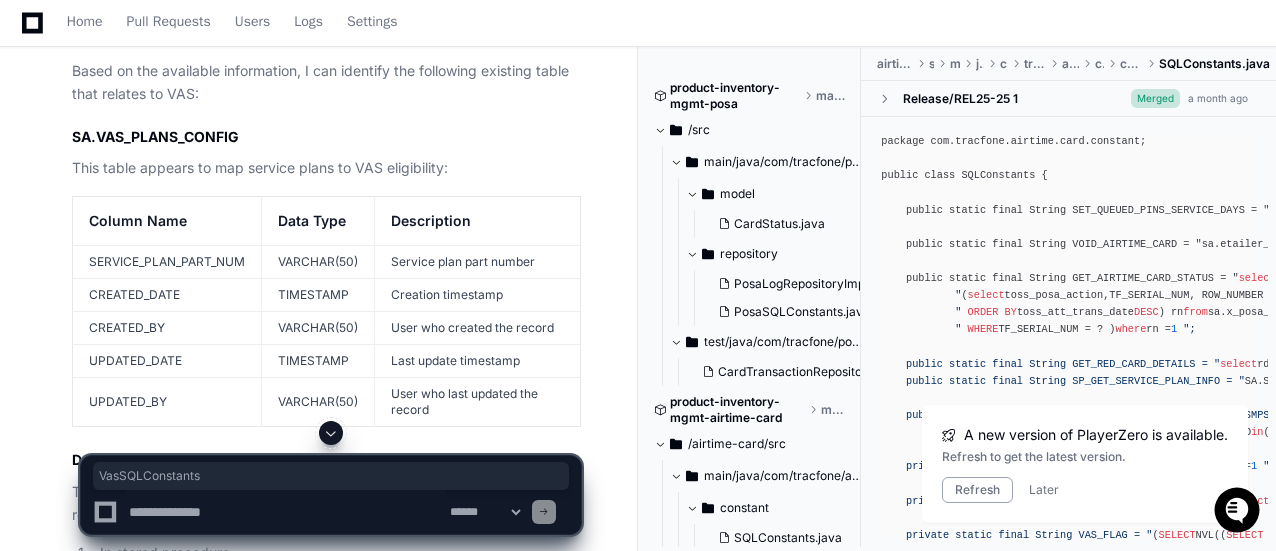 scroll, scrollTop: 13600, scrollLeft: 0, axis: vertical 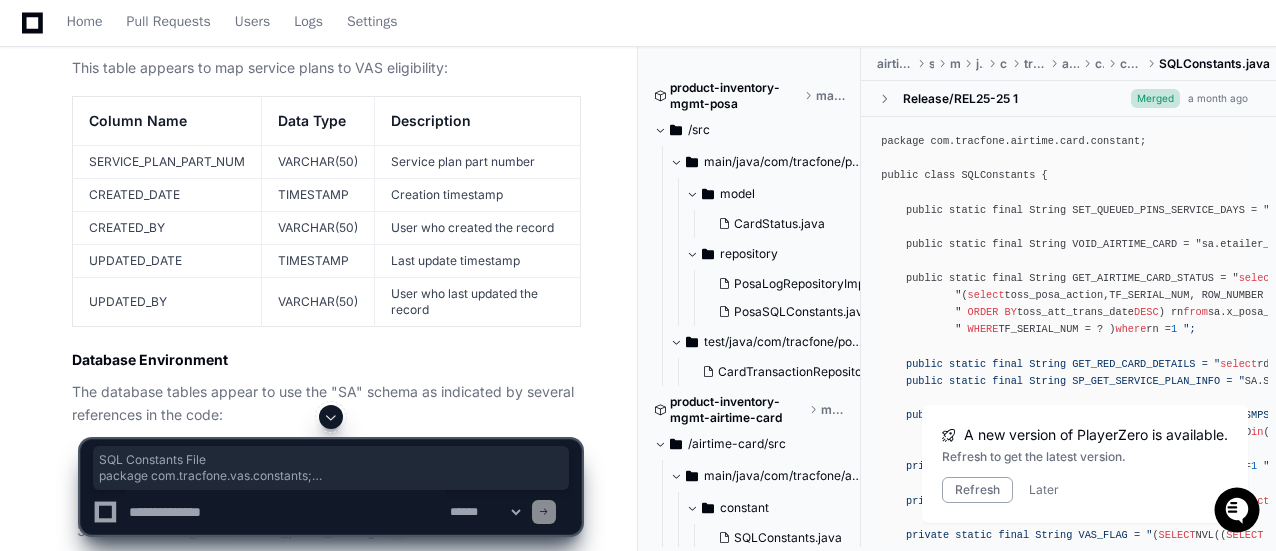 drag, startPoint x: 69, startPoint y: 225, endPoint x: 169, endPoint y: 387, distance: 190.37857 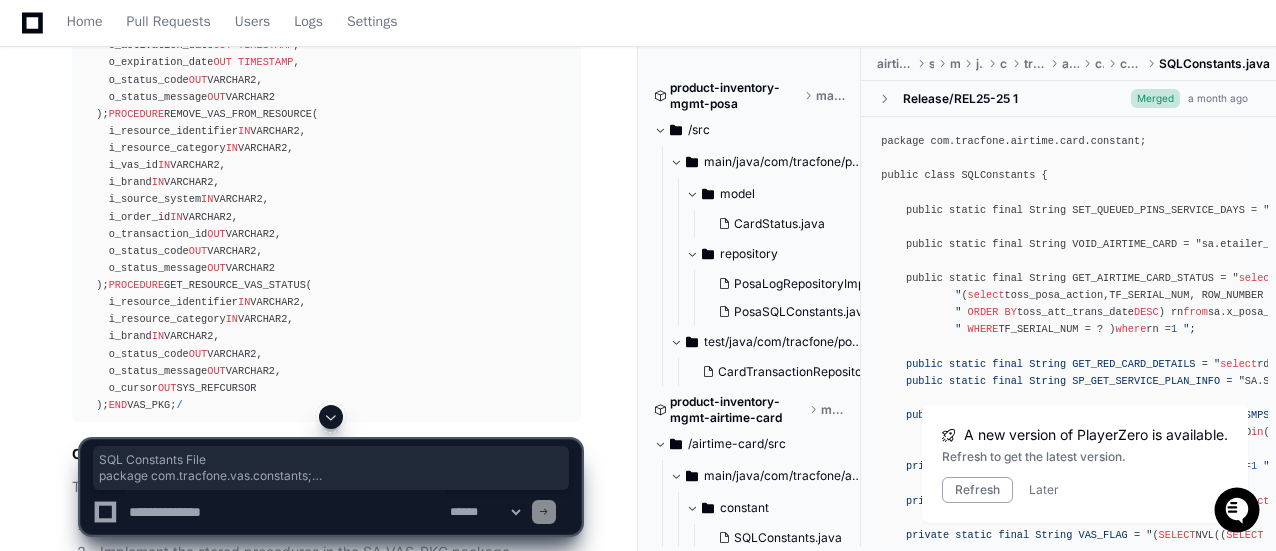 scroll, scrollTop: 15600, scrollLeft: 0, axis: vertical 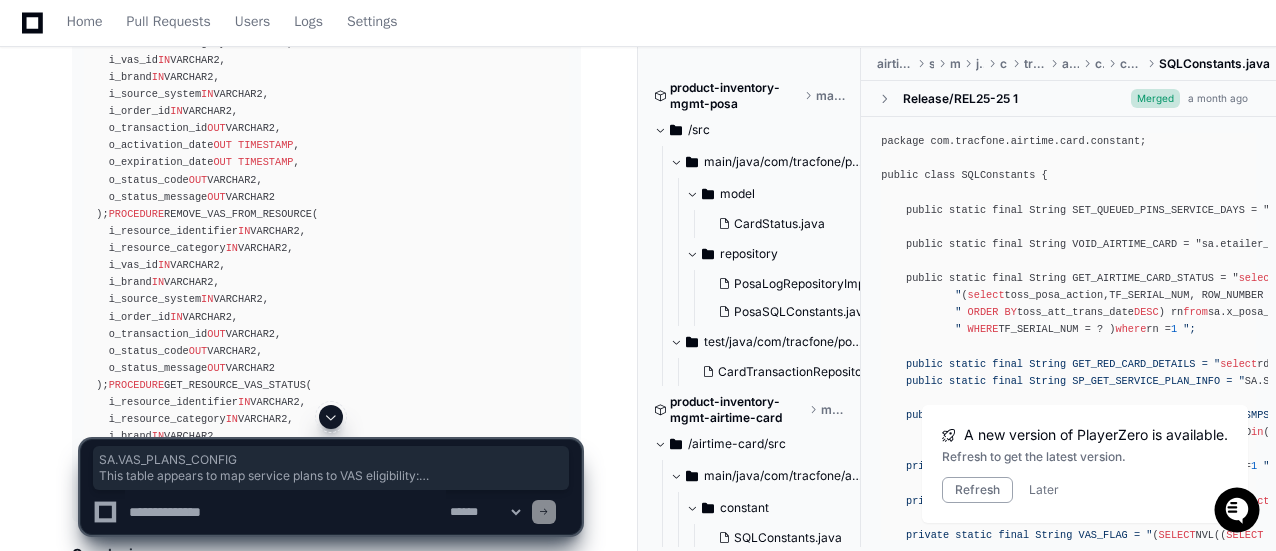 drag, startPoint x: 72, startPoint y: 77, endPoint x: 587, endPoint y: 357, distance: 586.1954 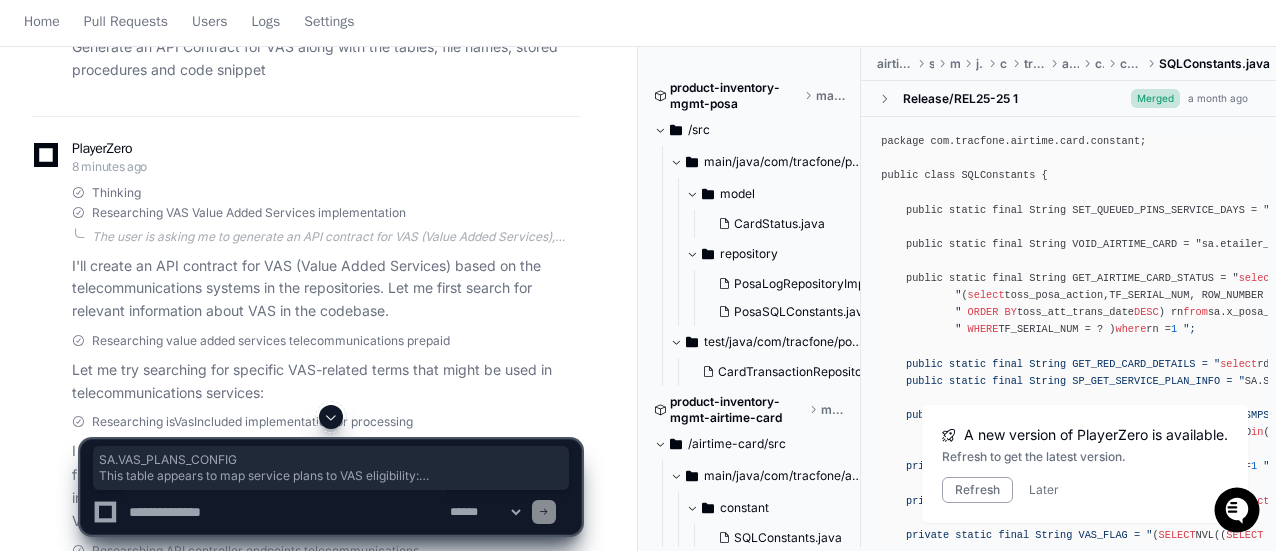 scroll, scrollTop: 0, scrollLeft: 0, axis: both 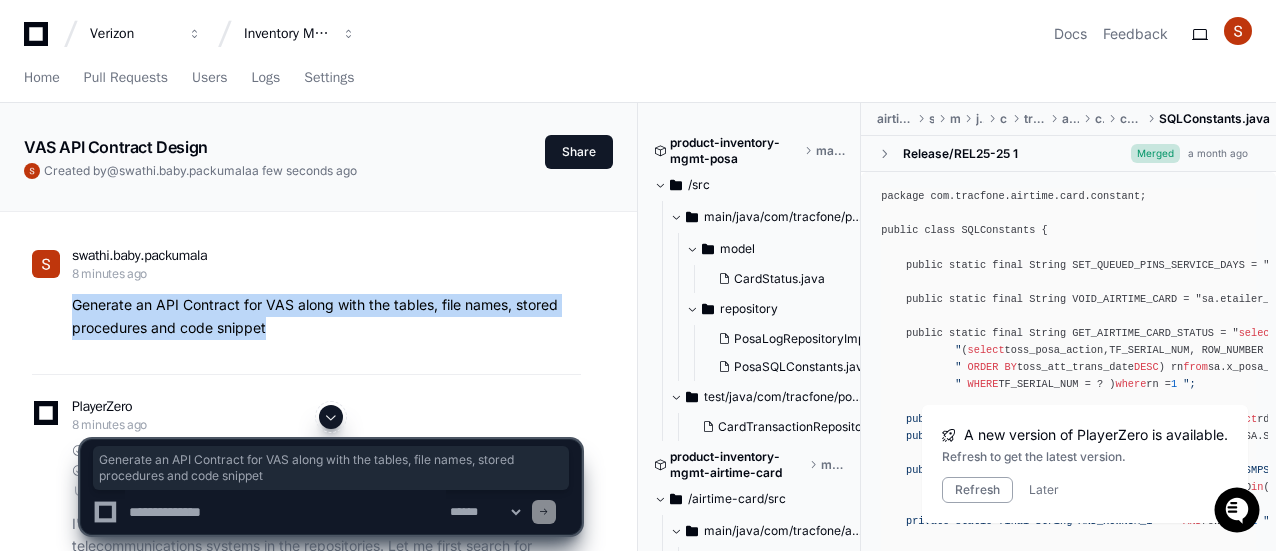 drag, startPoint x: 273, startPoint y: 325, endPoint x: 60, endPoint y: 306, distance: 213.84573 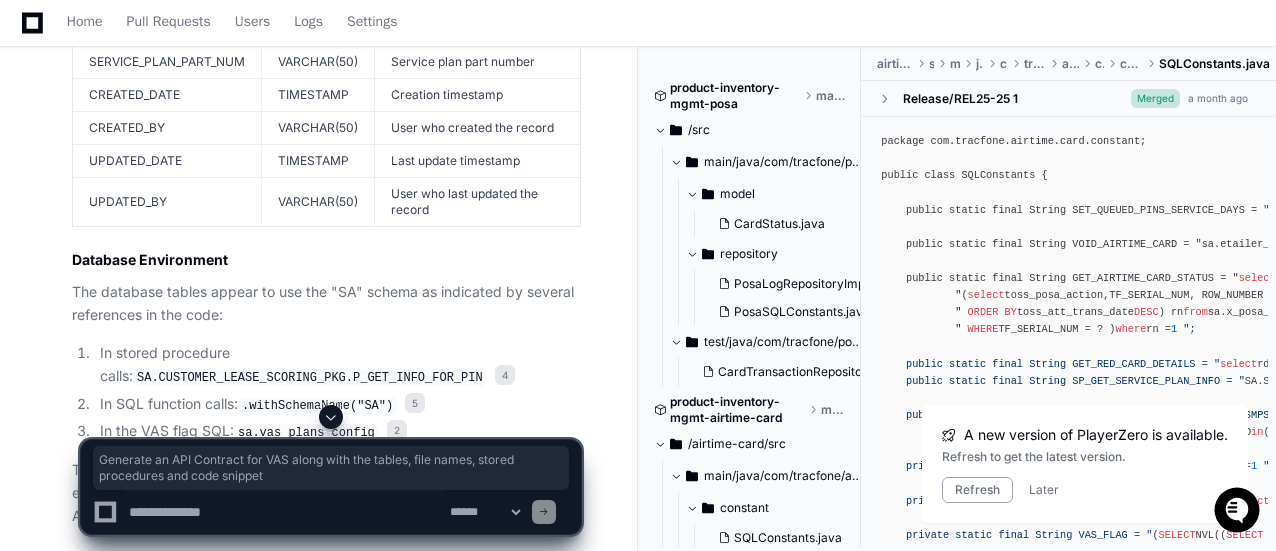 scroll, scrollTop: 14400, scrollLeft: 0, axis: vertical 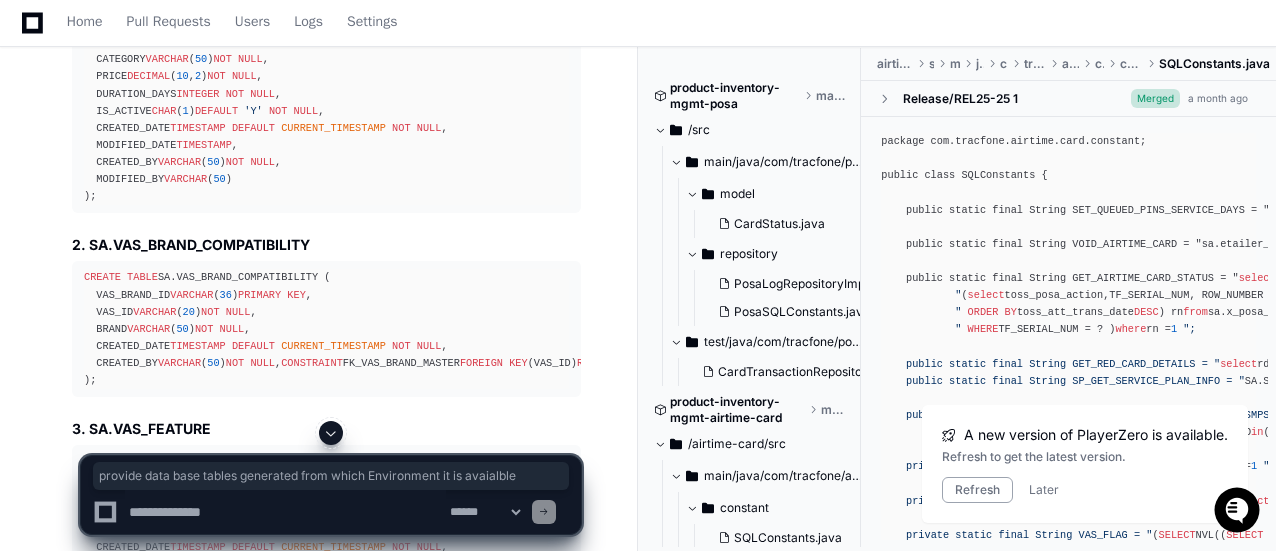 drag, startPoint x: 129, startPoint y: 79, endPoint x: 249, endPoint y: 103, distance: 122.376465 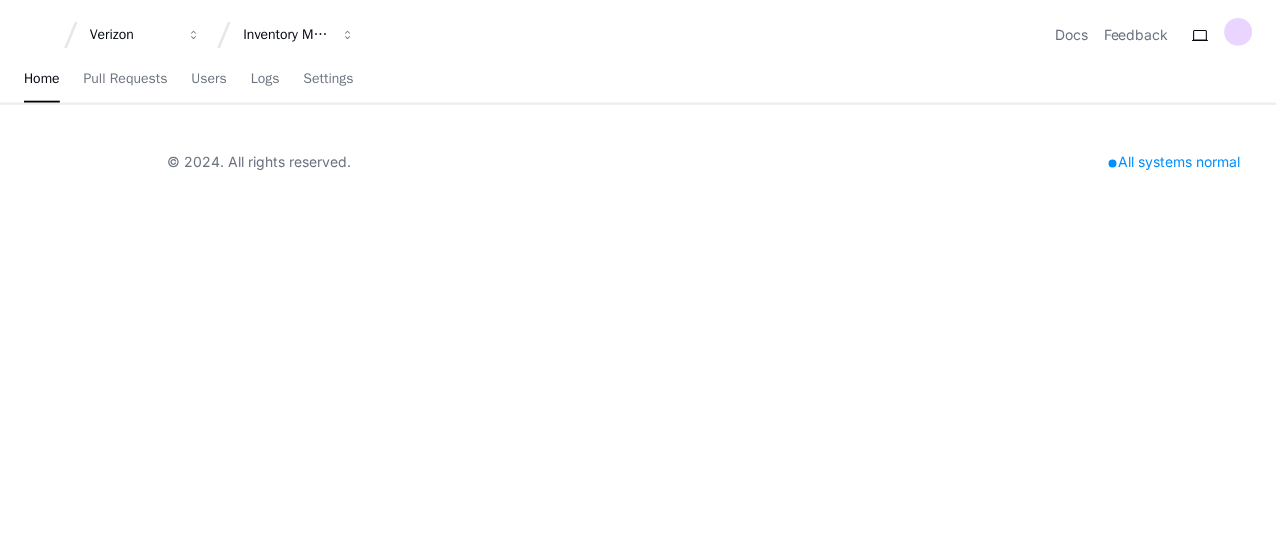 scroll, scrollTop: 0, scrollLeft: 0, axis: both 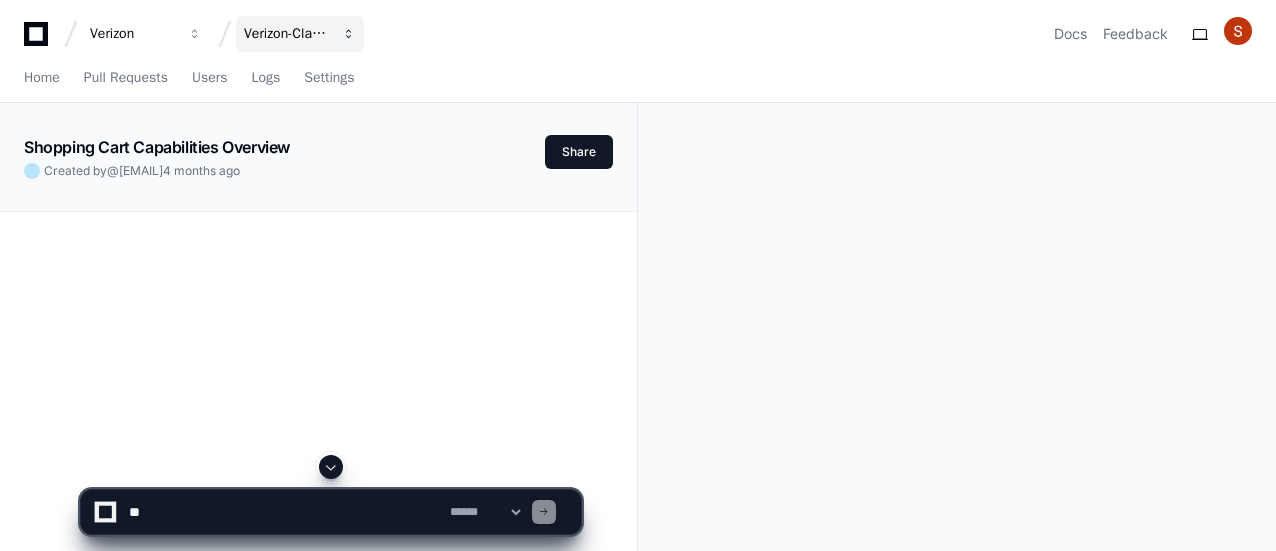 click on "Verizon-Clarify-Order-Management" at bounding box center [133, 34] 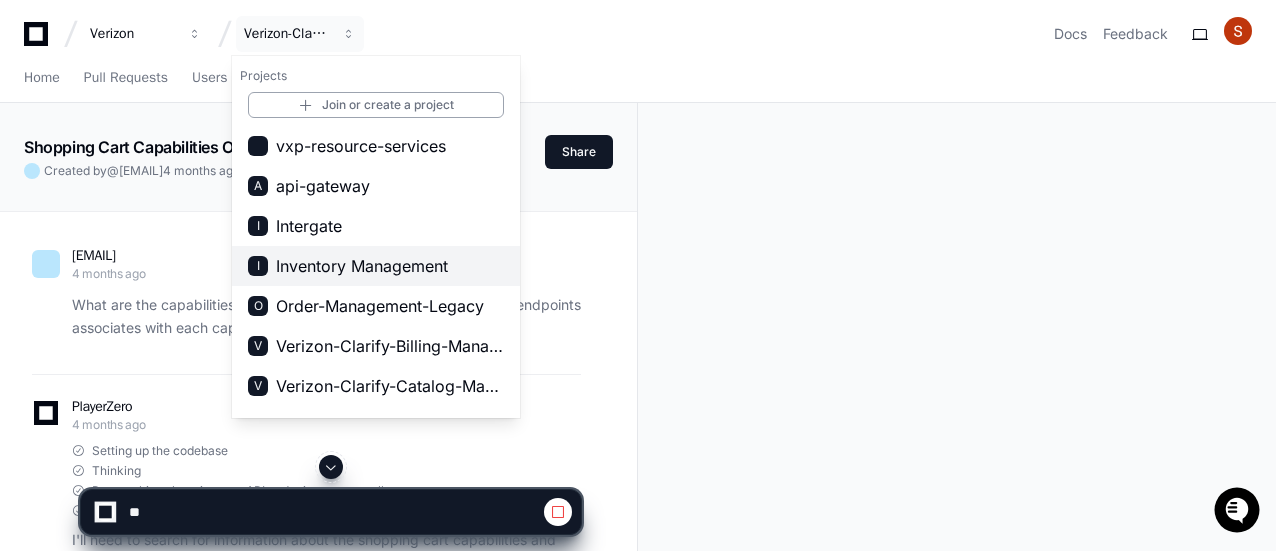 click on "Inventory Management" at bounding box center [362, 266] 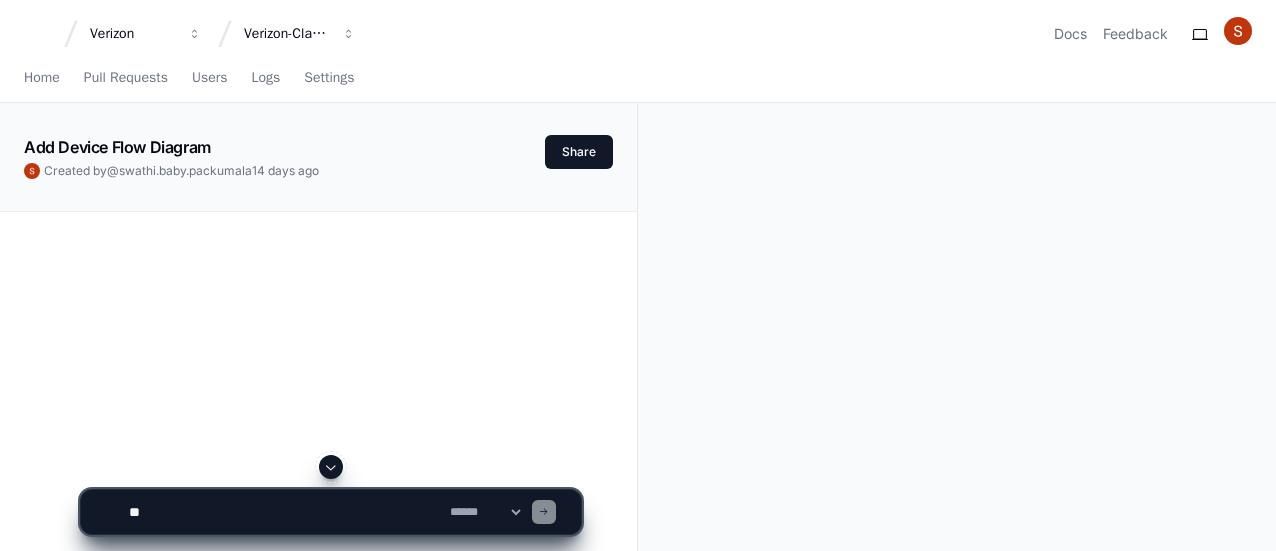 scroll, scrollTop: 0, scrollLeft: 0, axis: both 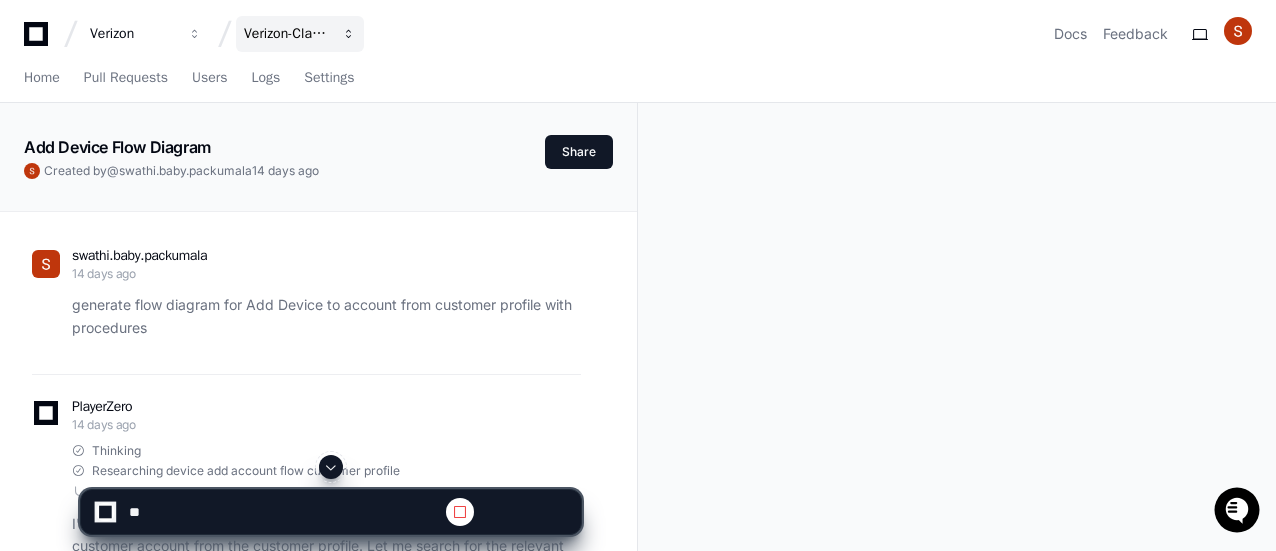 click on "Verizon-Clarify-Customer-Management" at bounding box center (133, 34) 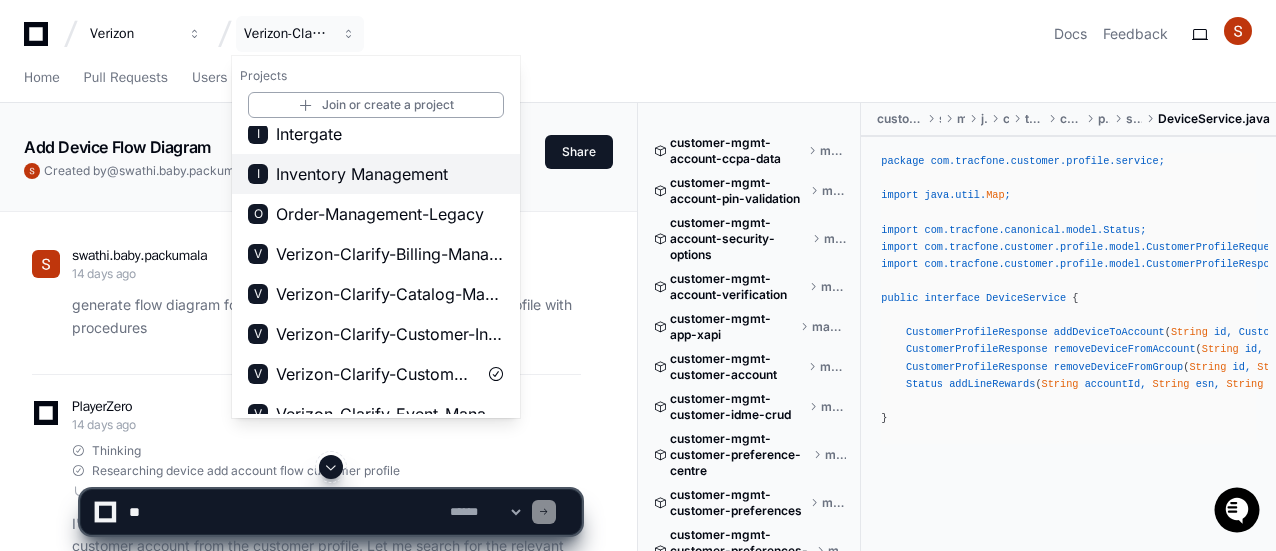 scroll, scrollTop: 0, scrollLeft: 0, axis: both 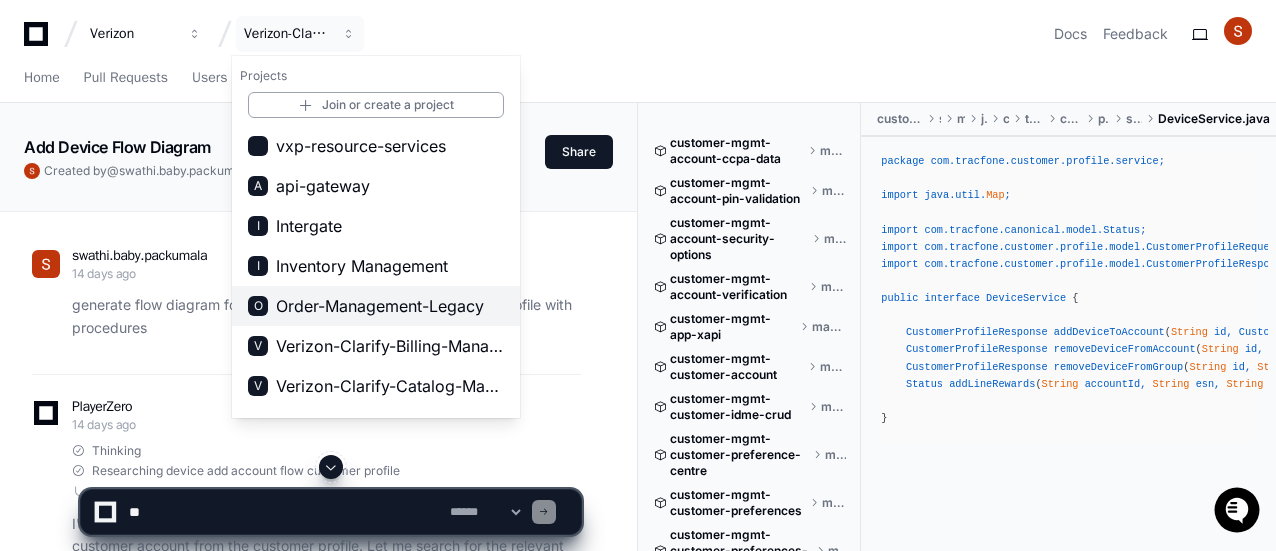 click on "Order-Management-Legacy" at bounding box center (380, 306) 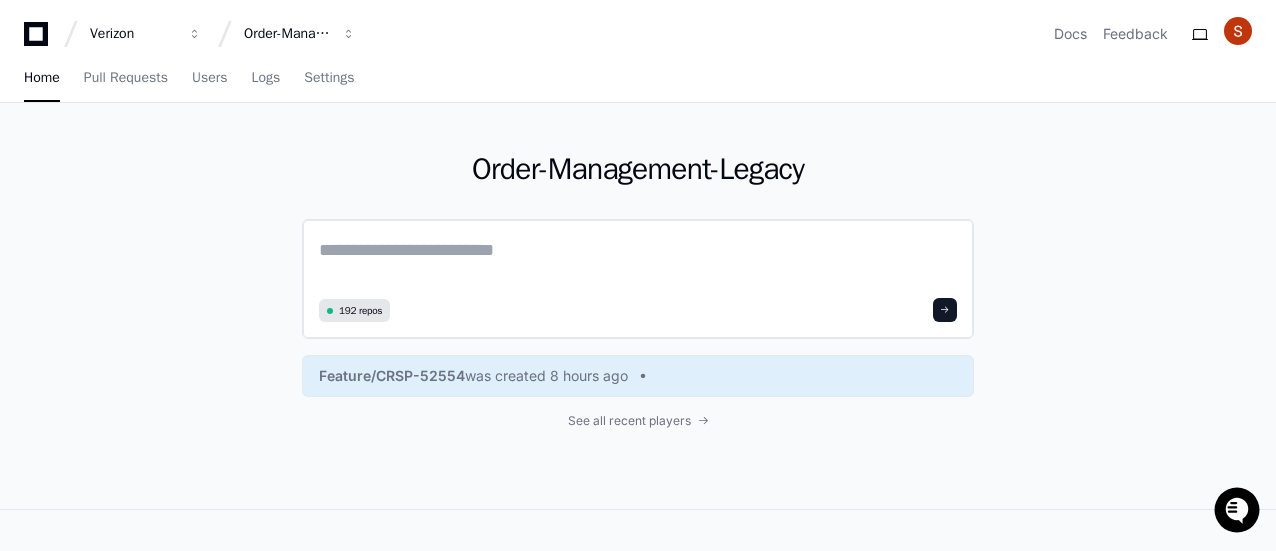 click 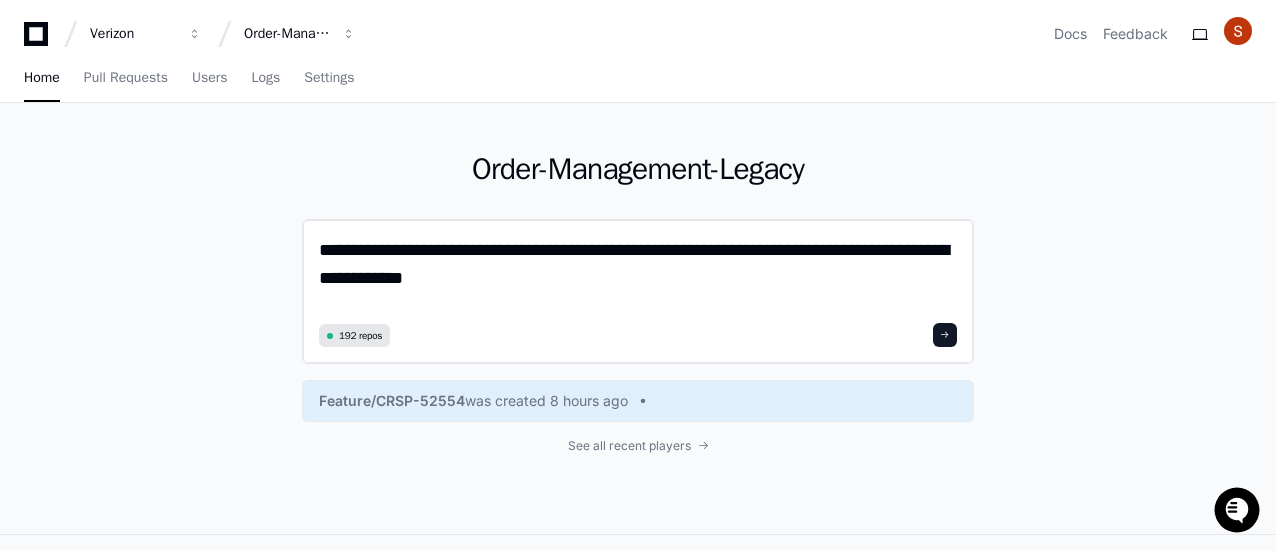 click on "**********" 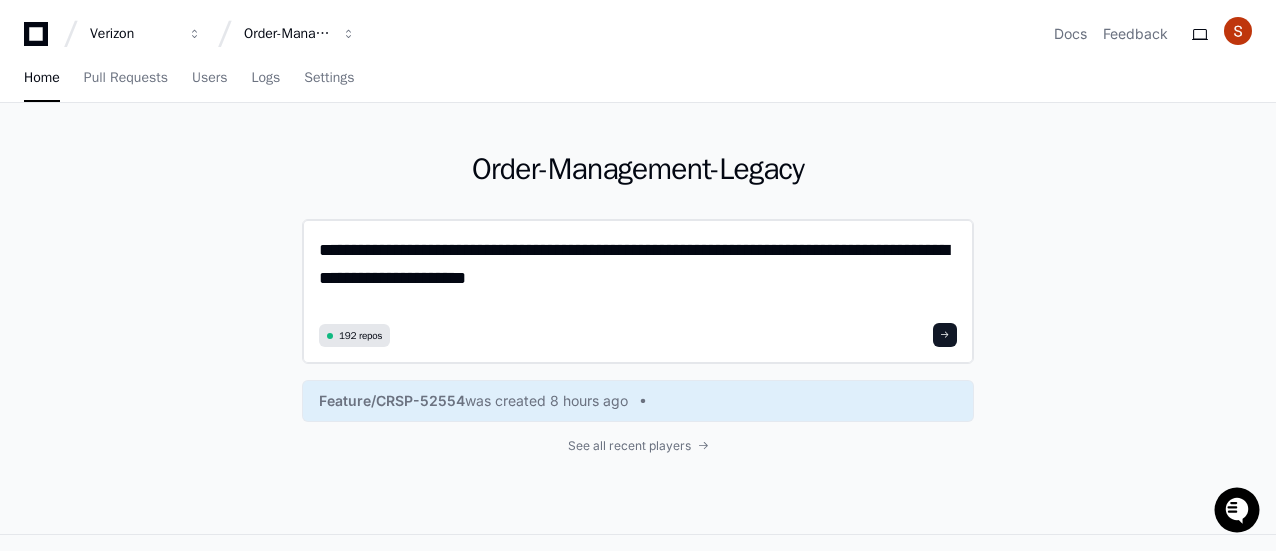 click on "**********" 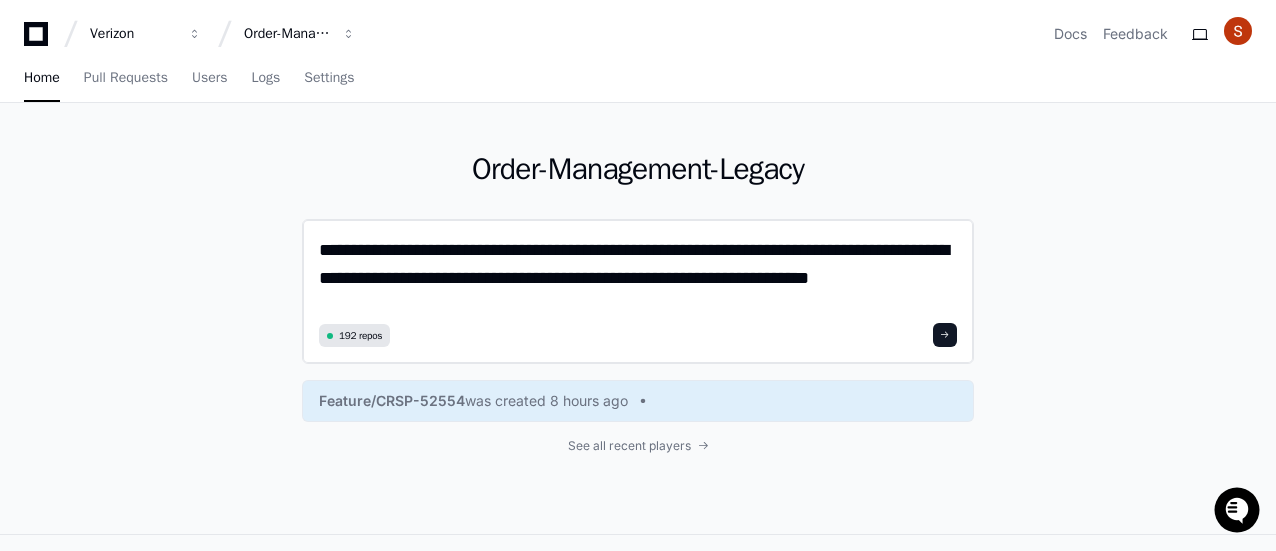type on "**********" 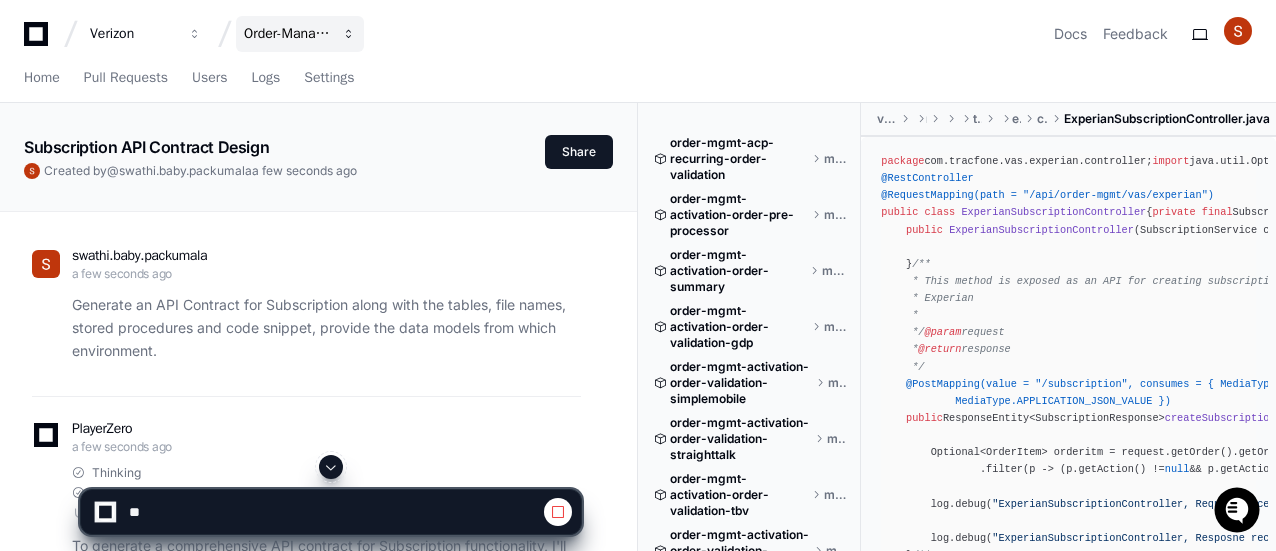click at bounding box center (195, 34) 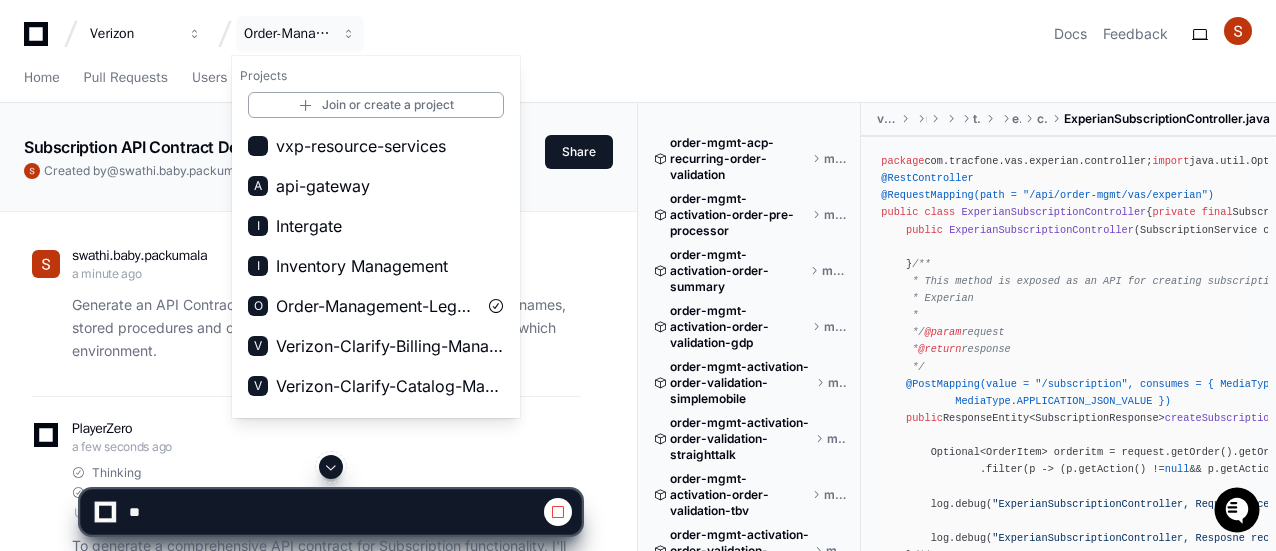 click on "Generate an API Contract for Subscription along with the tables, file names, stored procedures and code snippet, provide the data models from which environment." 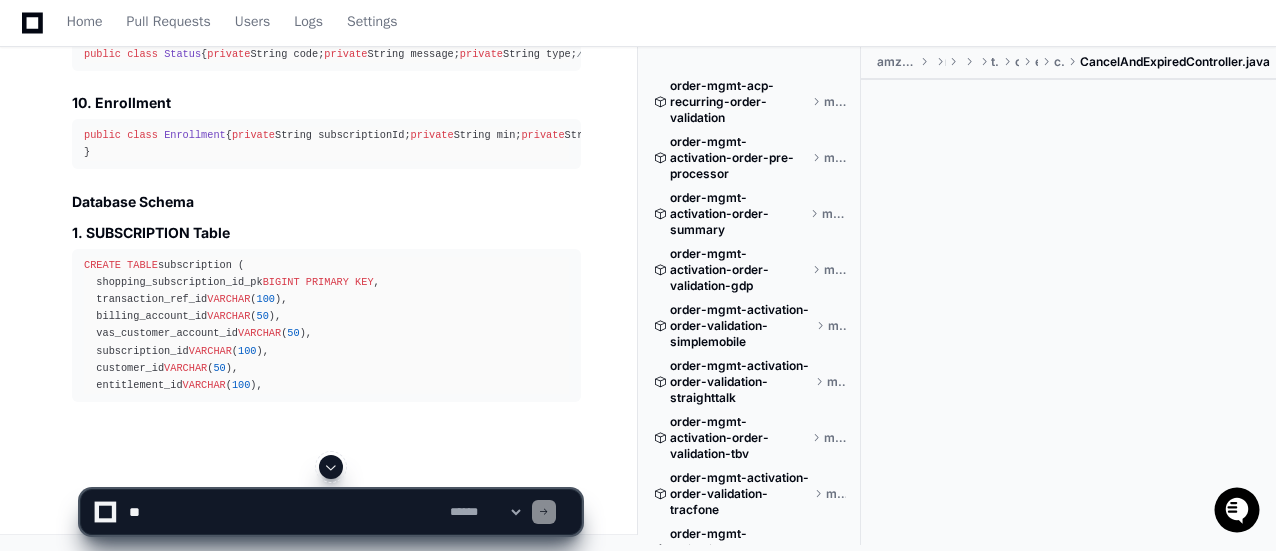 scroll, scrollTop: 8275, scrollLeft: 0, axis: vertical 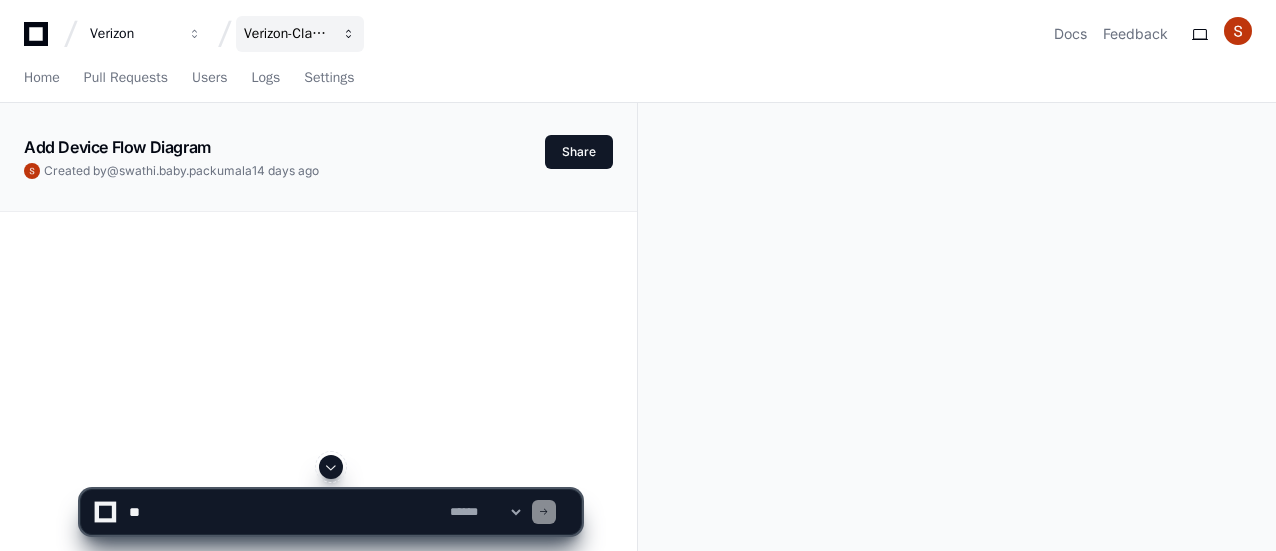 click on "Verizon-Clarify-Customer-Management" at bounding box center [133, 34] 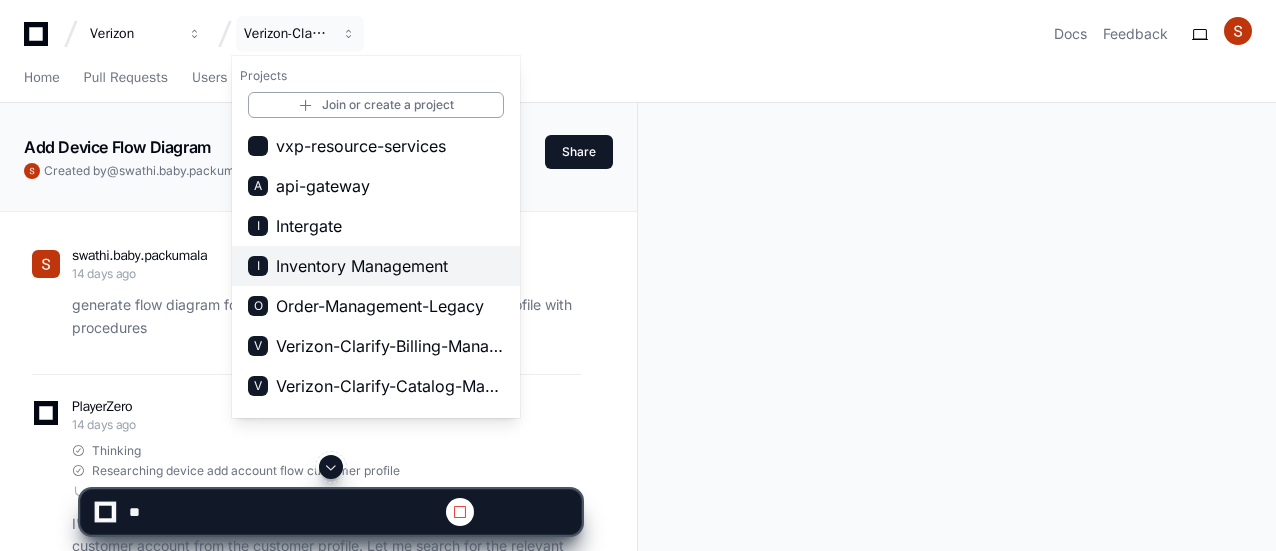 click on "Inventory Management" at bounding box center (362, 266) 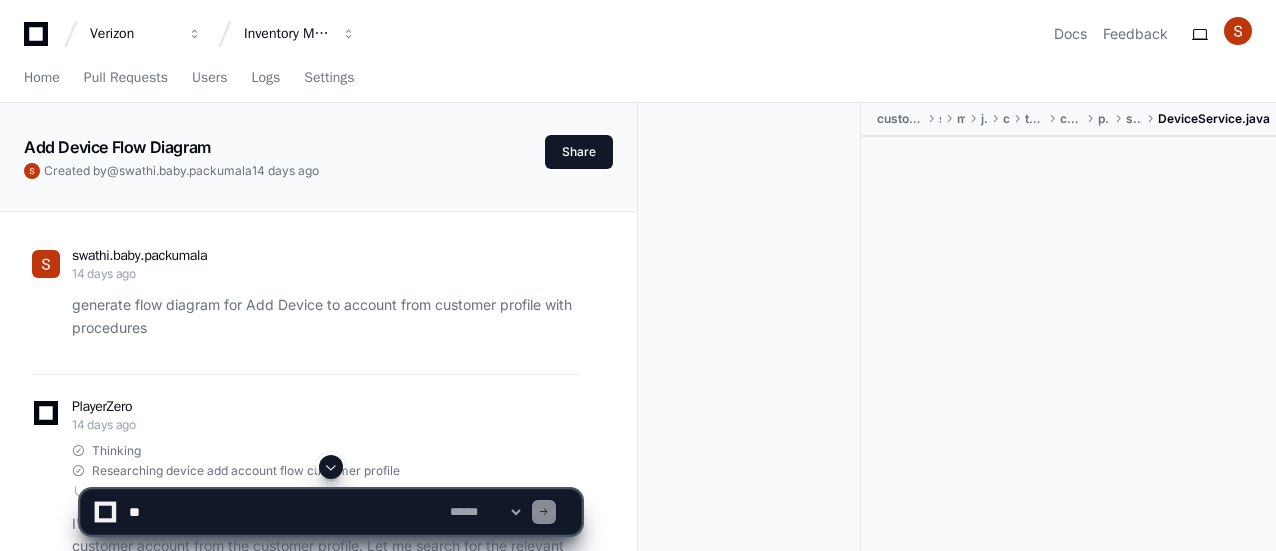 scroll, scrollTop: 0, scrollLeft: 0, axis: both 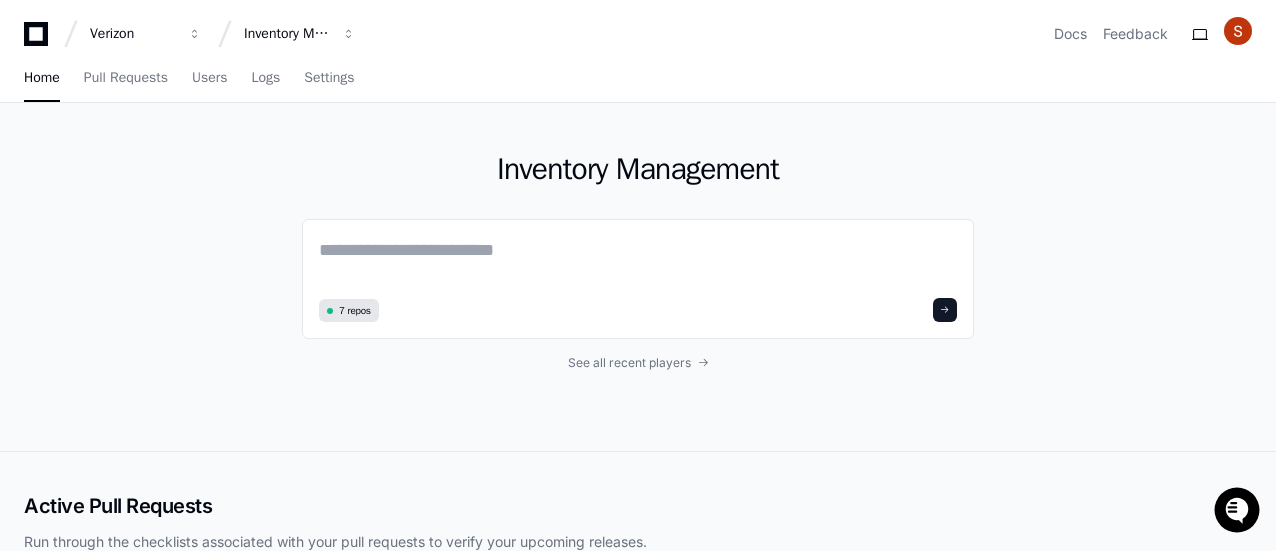 click on "Active Pull Requests" 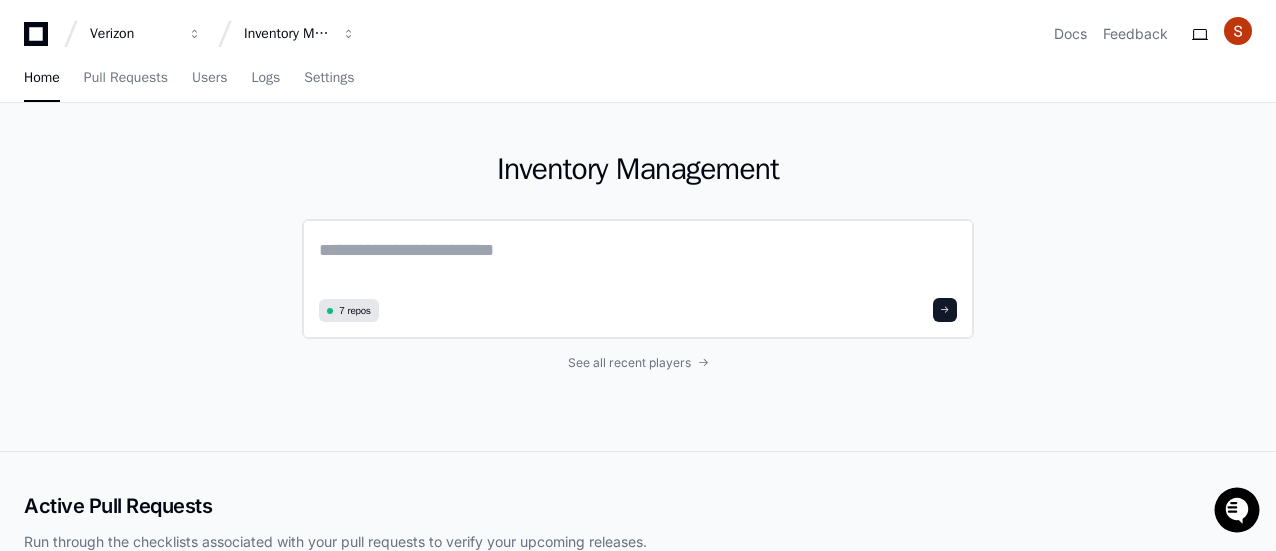 click 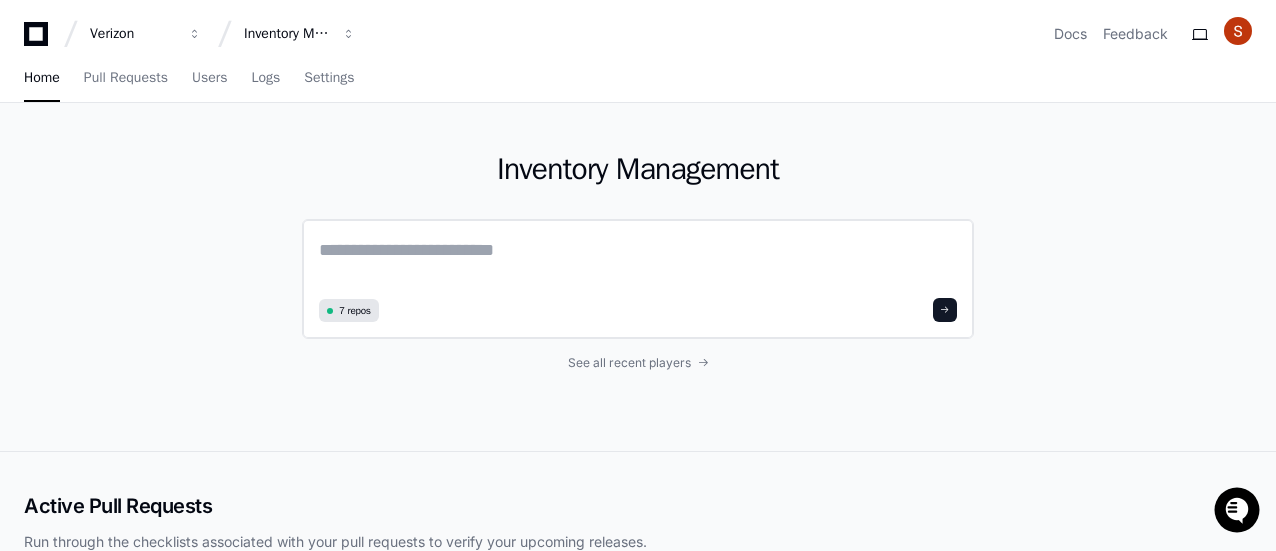 paste on "**********" 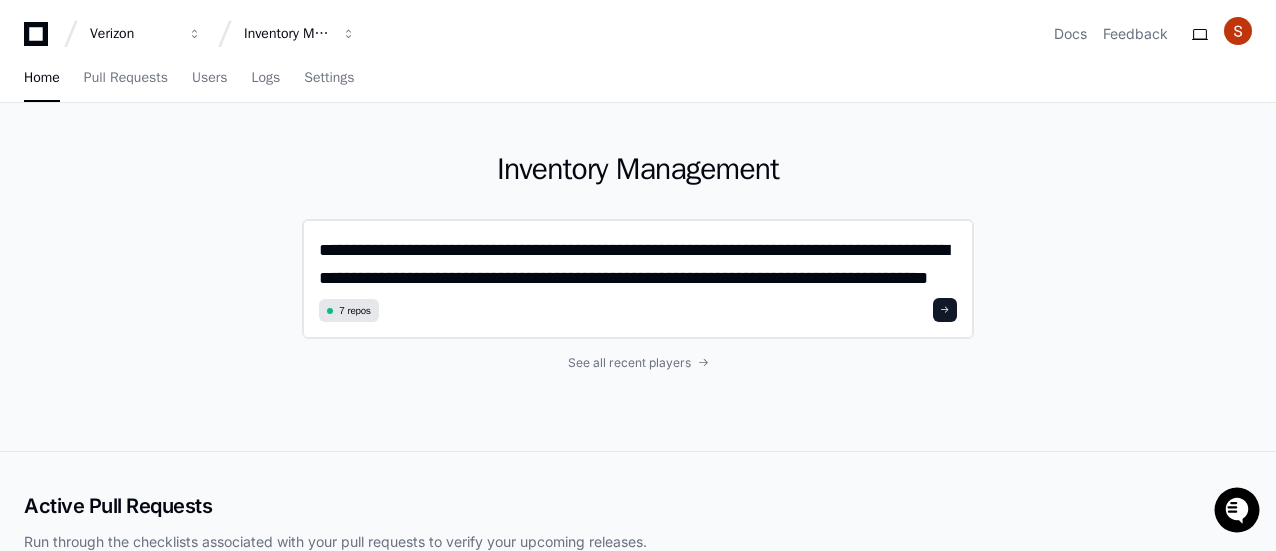 scroll, scrollTop: 0, scrollLeft: 0, axis: both 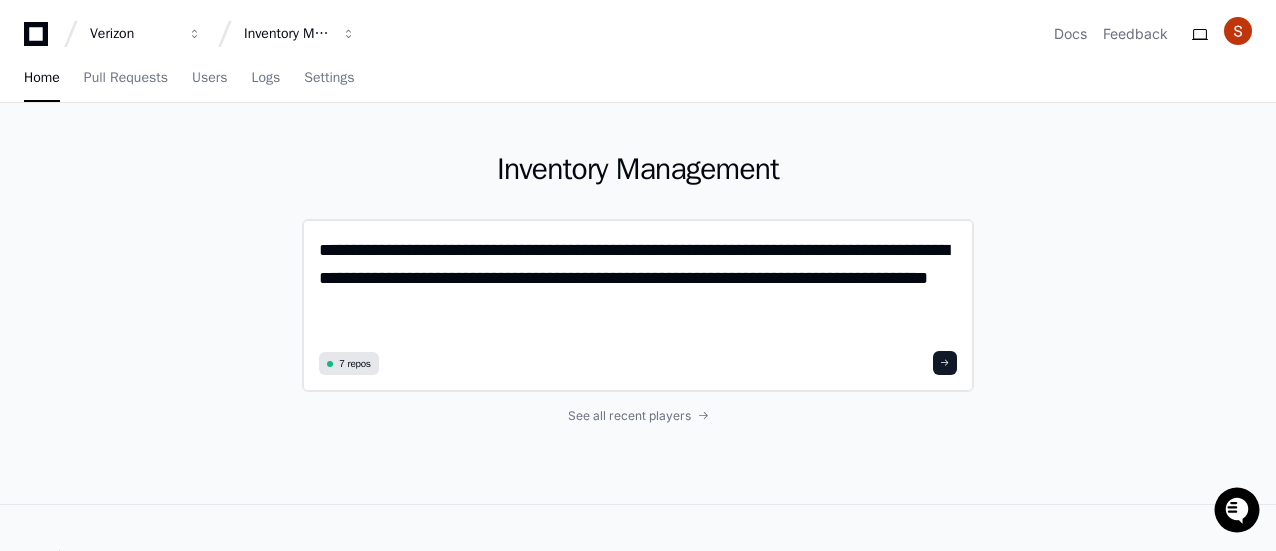 click on "**********" 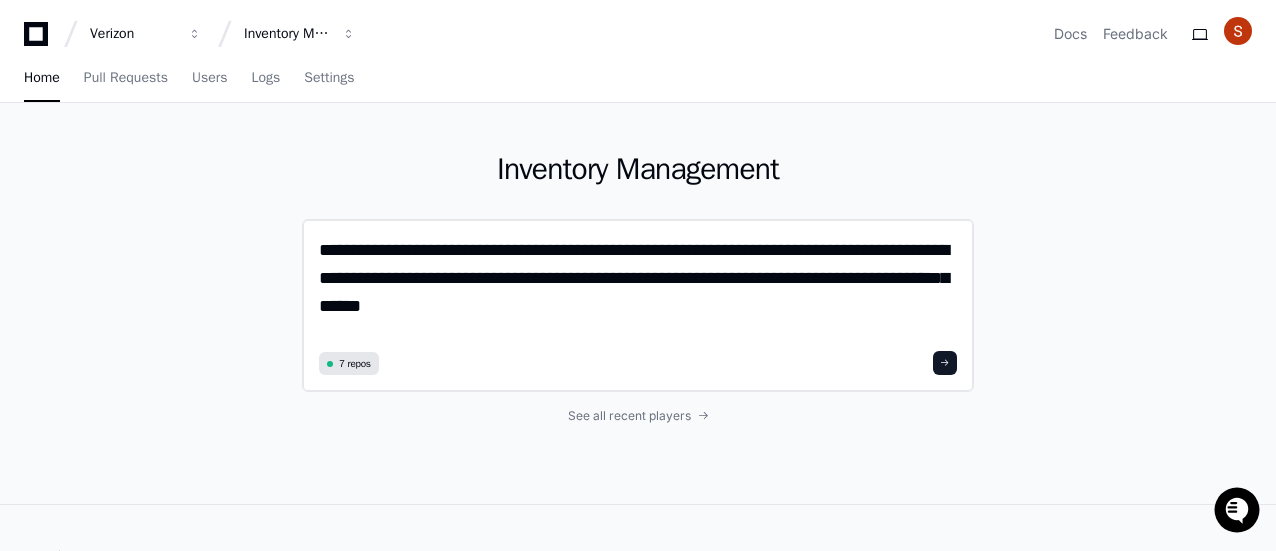type on "**********" 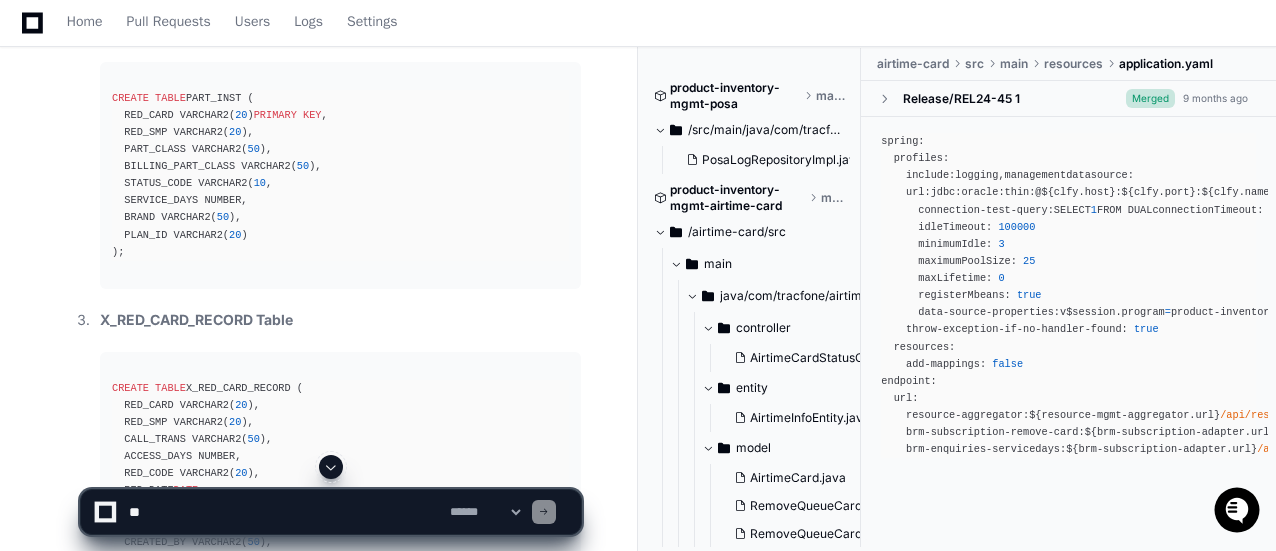 scroll, scrollTop: 4869, scrollLeft: 0, axis: vertical 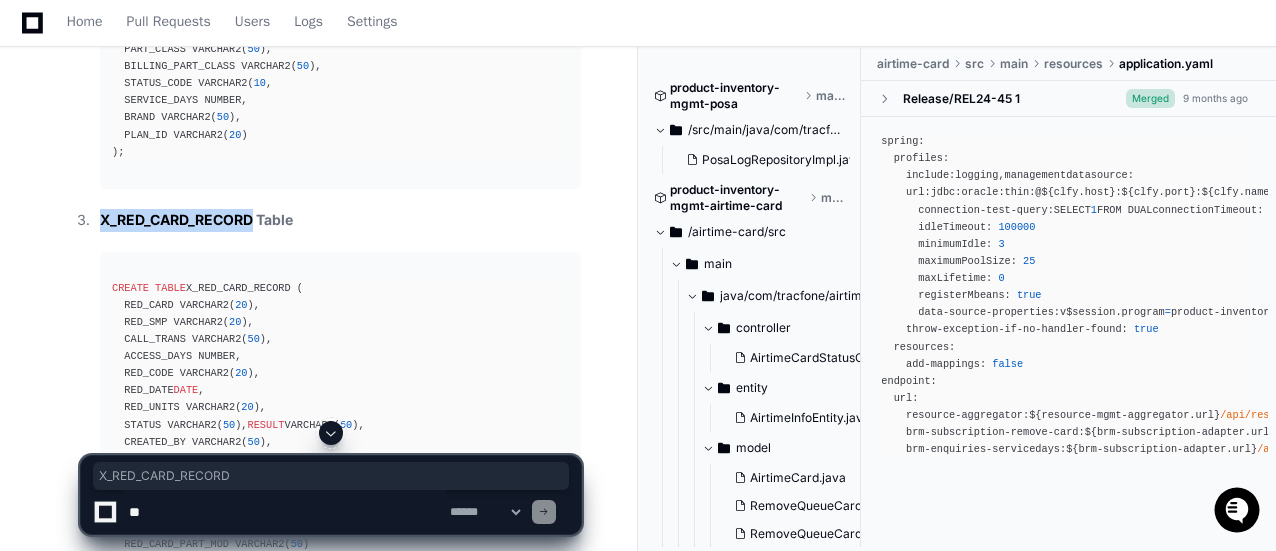 drag, startPoint x: 253, startPoint y: 219, endPoint x: 102, endPoint y: 220, distance: 151.00331 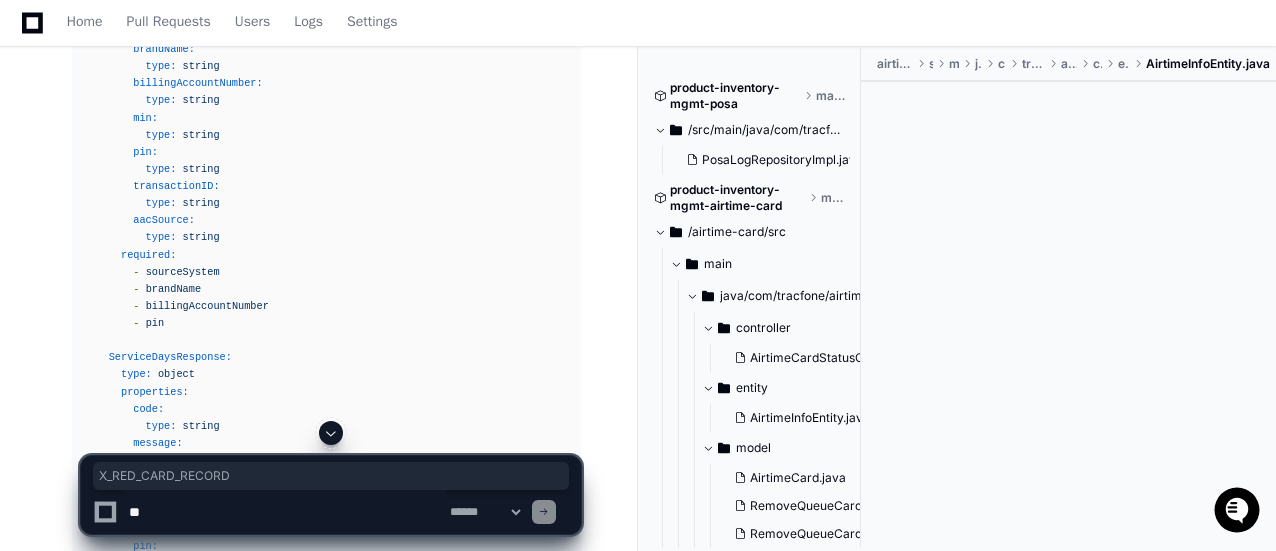 scroll, scrollTop: 4100, scrollLeft: 0, axis: vertical 